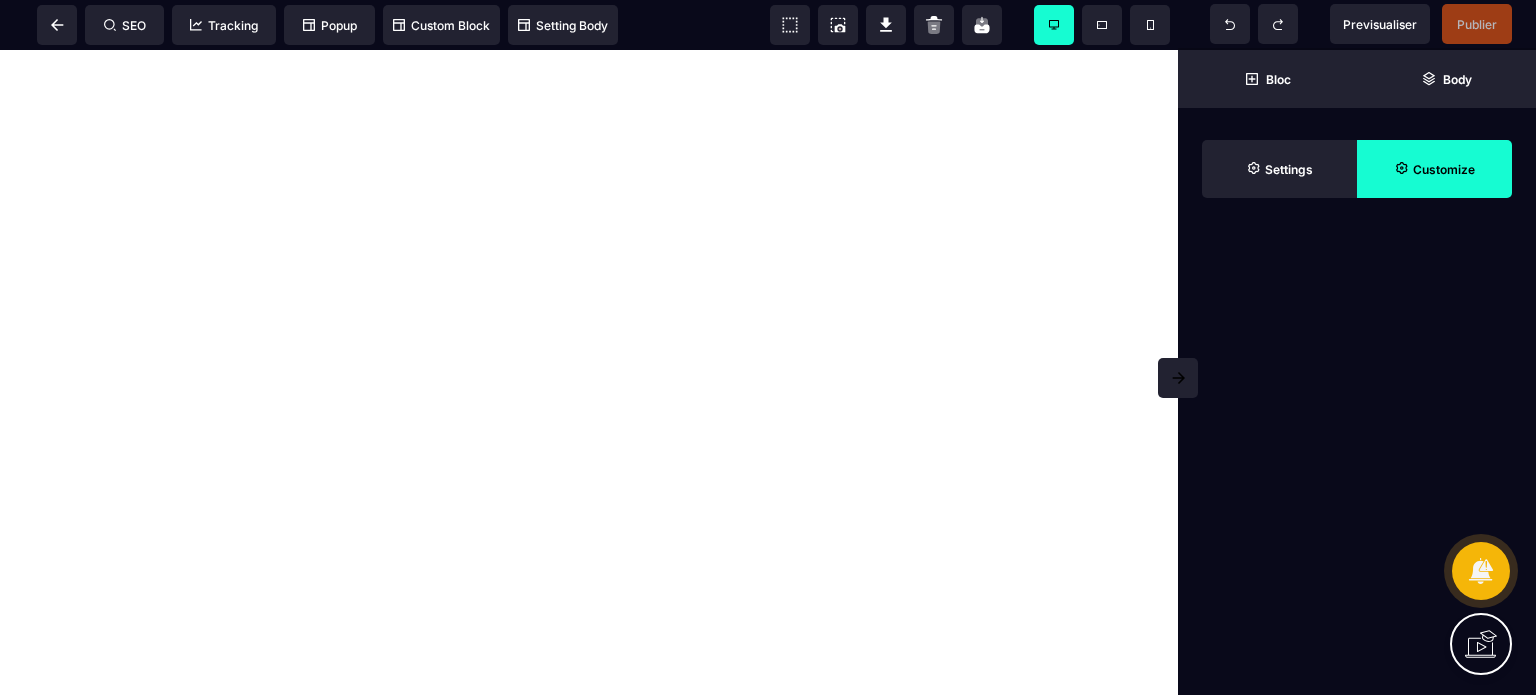 scroll, scrollTop: 0, scrollLeft: 0, axis: both 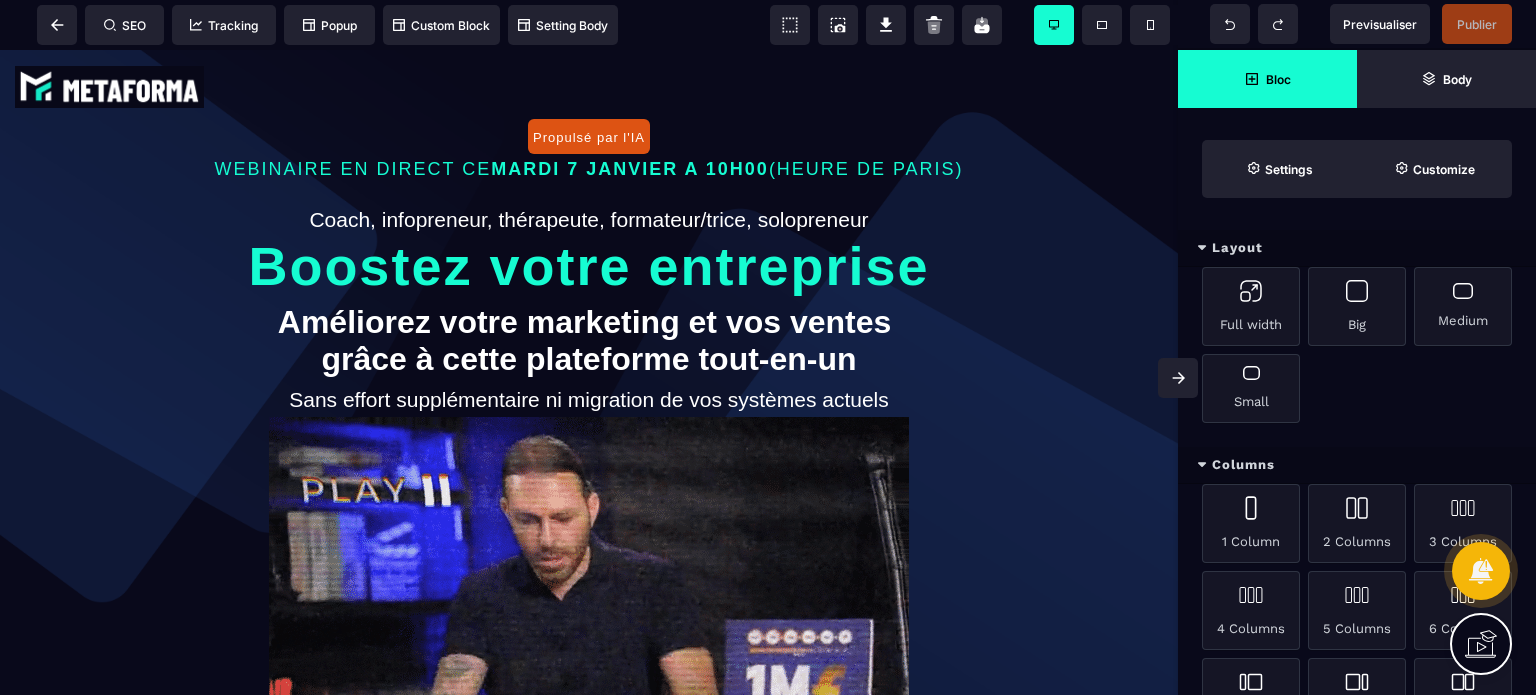 click 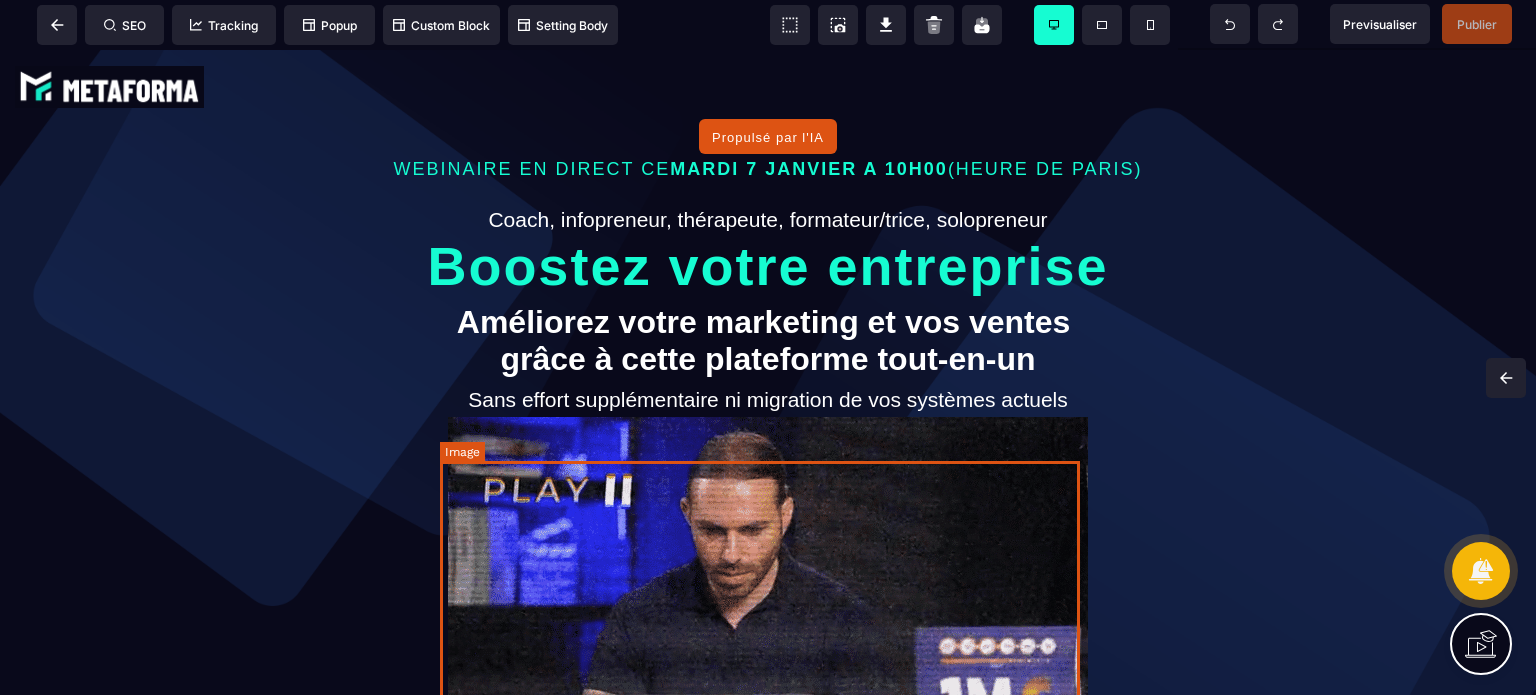 click at bounding box center (768, 597) 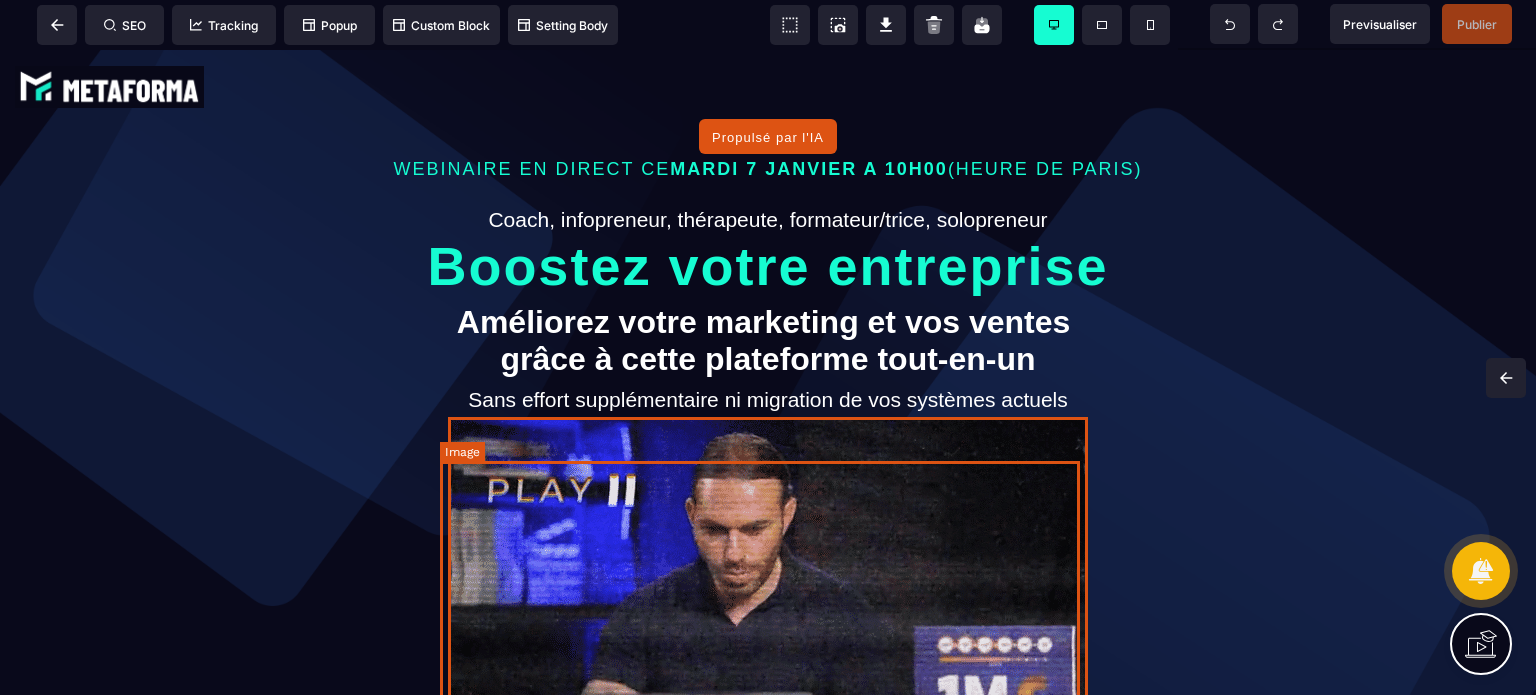 select on "*****" 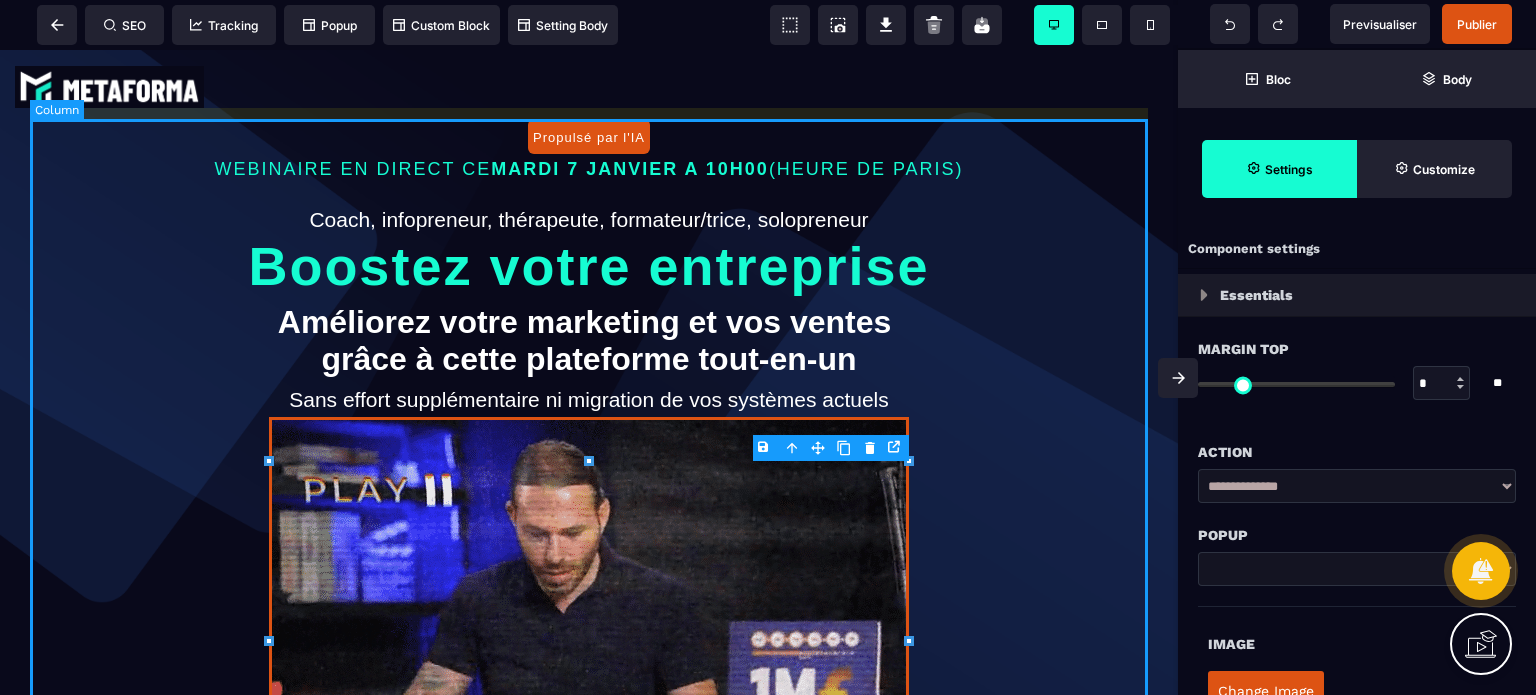 type on "****" 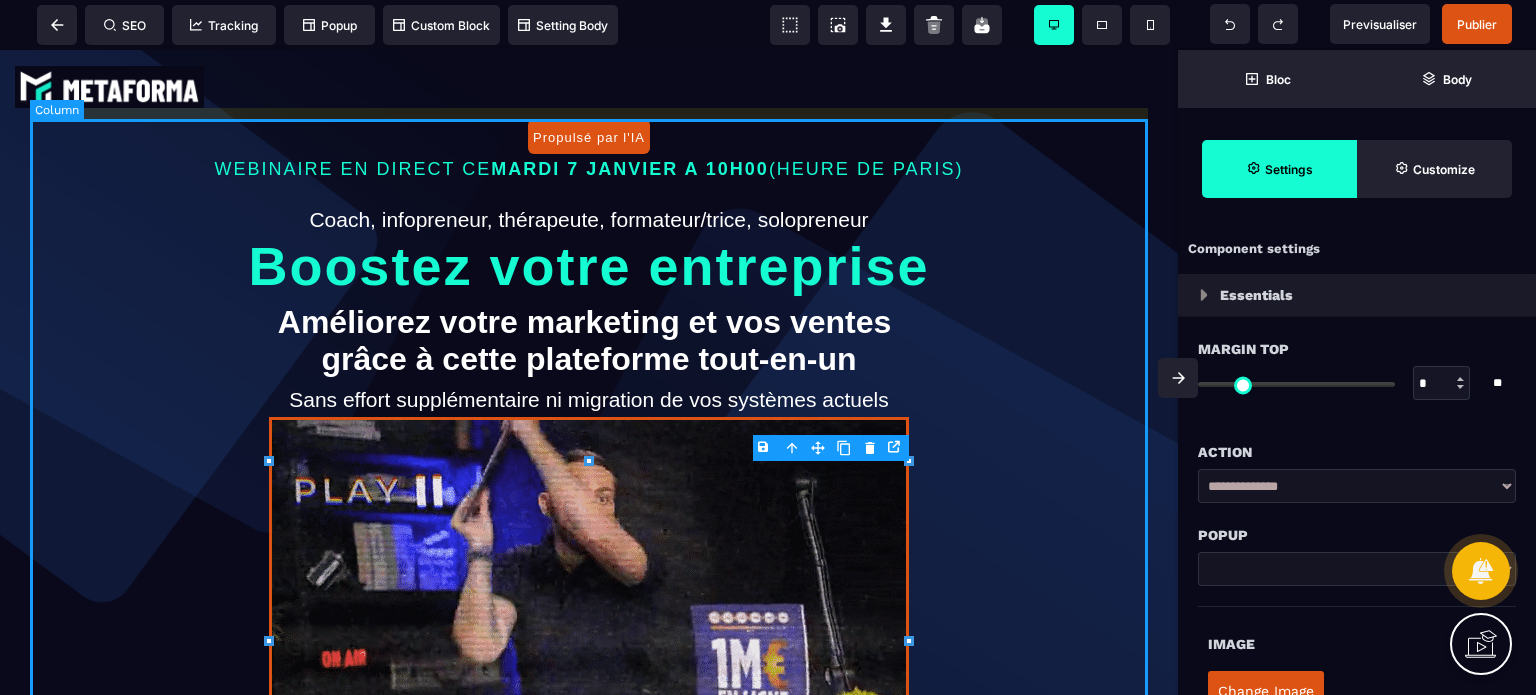 type on "***" 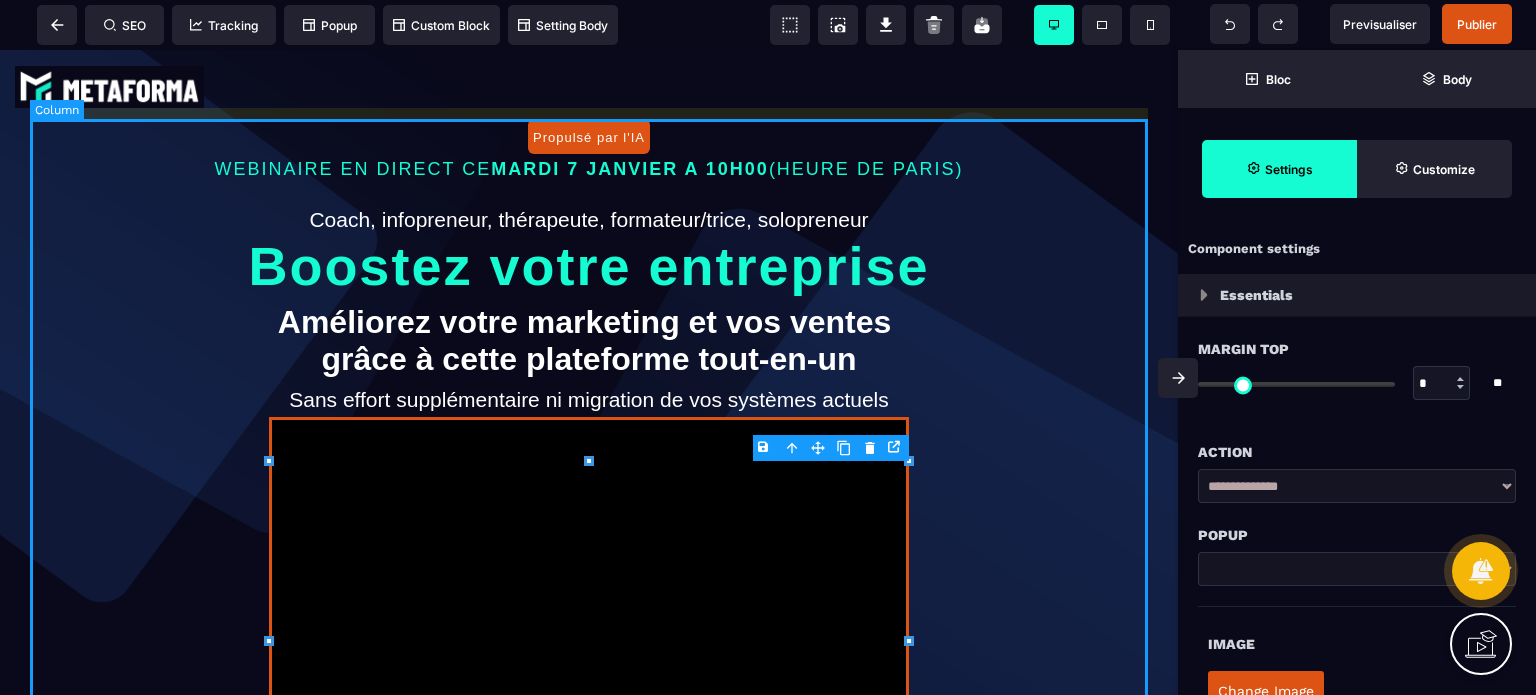 type on "***" 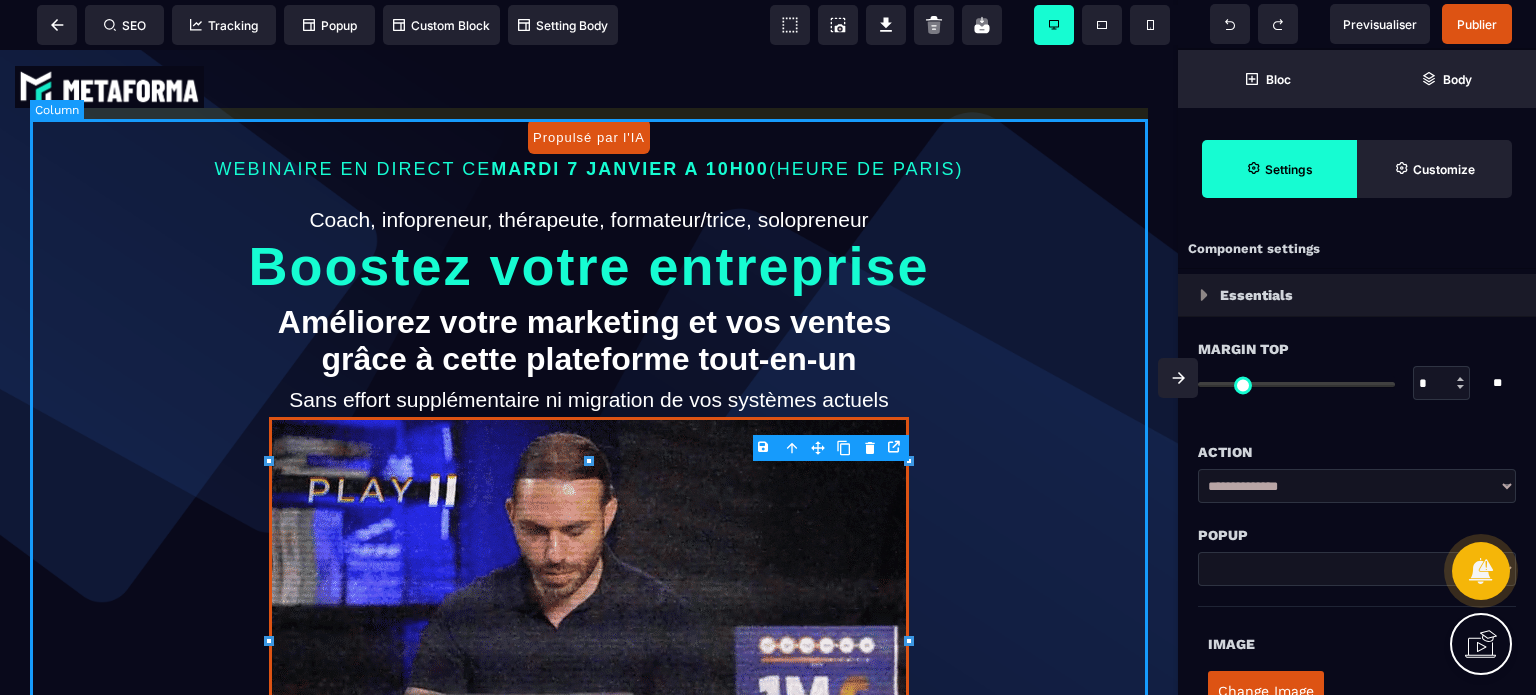type on "*" 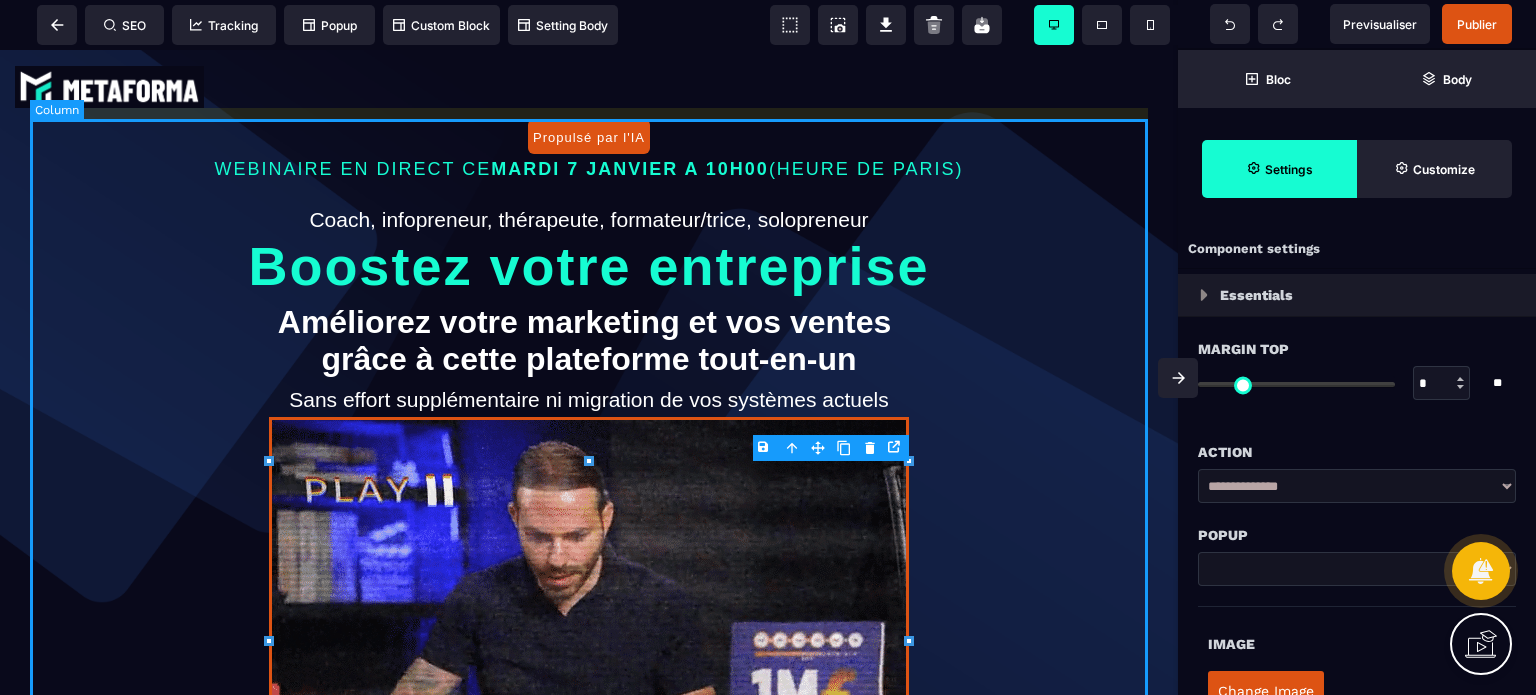 type on "*" 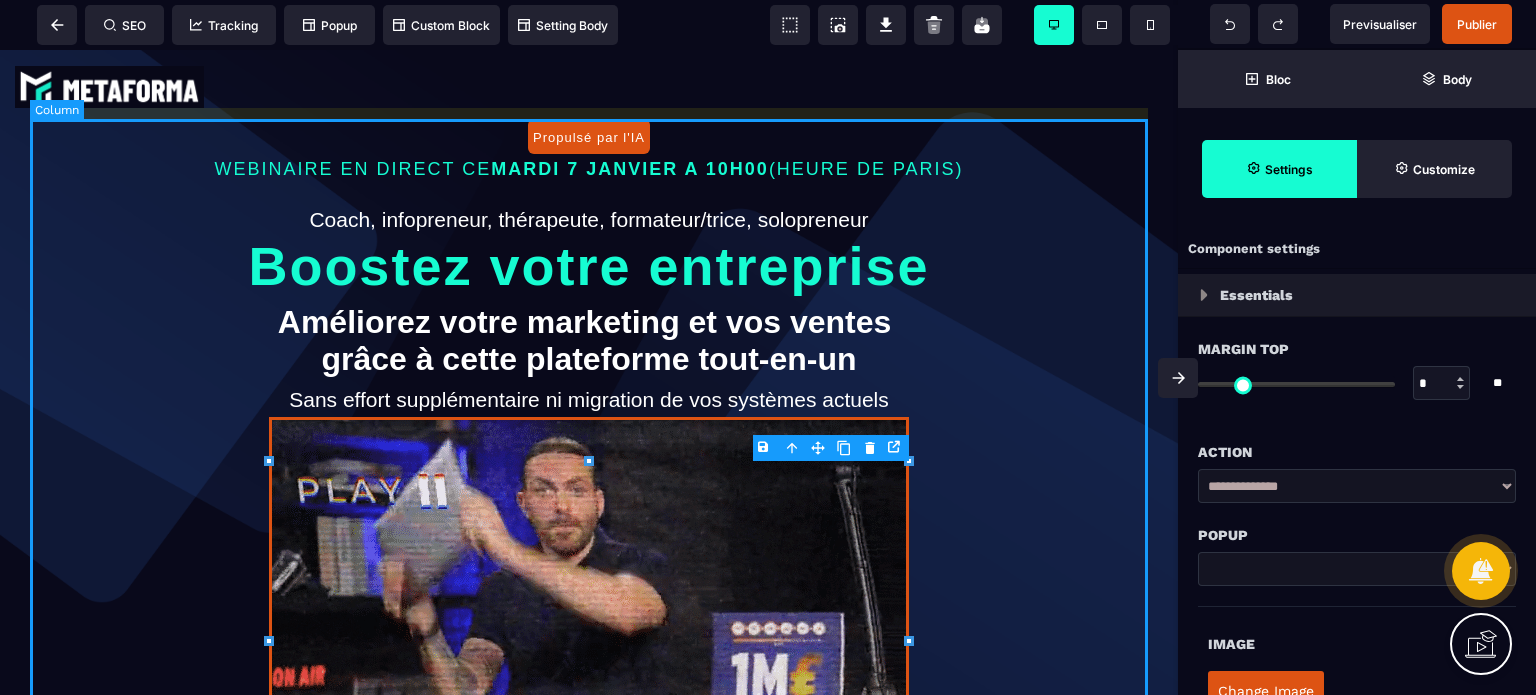 type on "*" 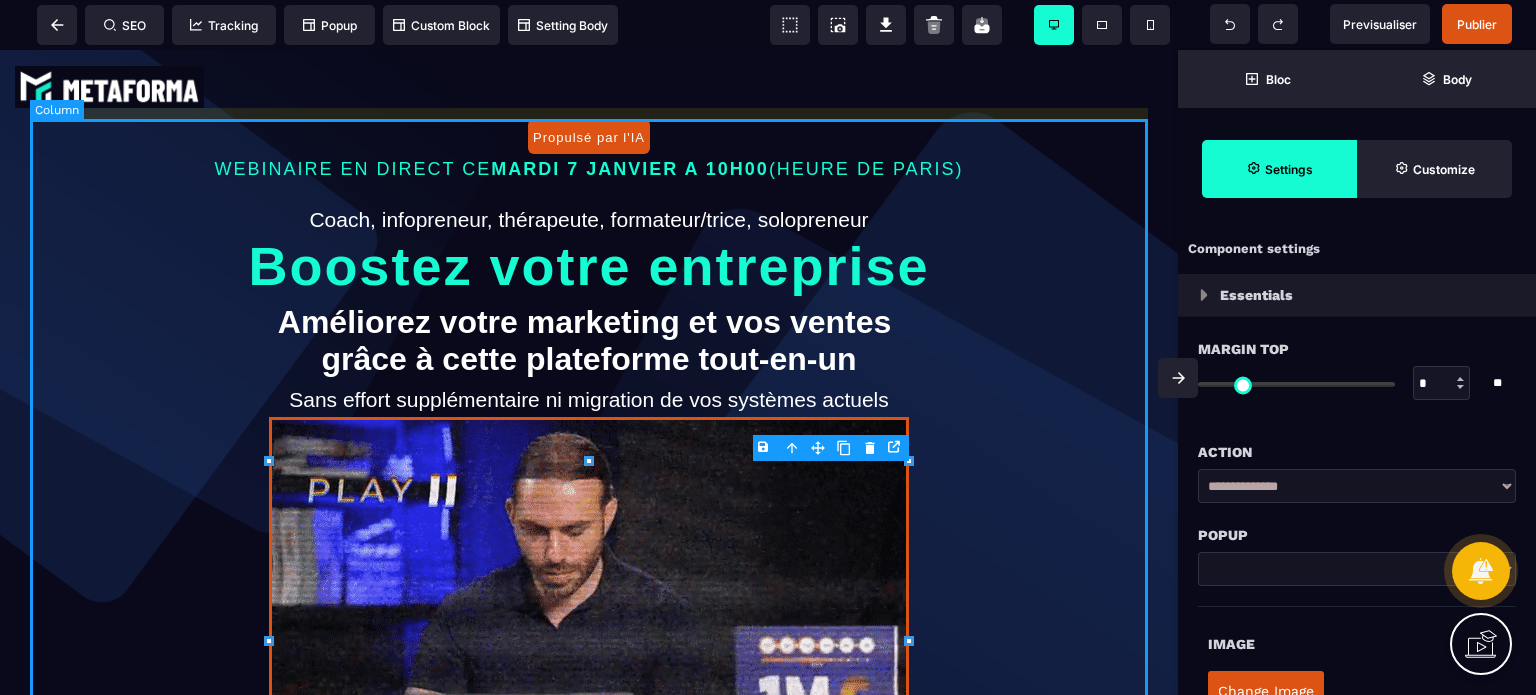type on "*" 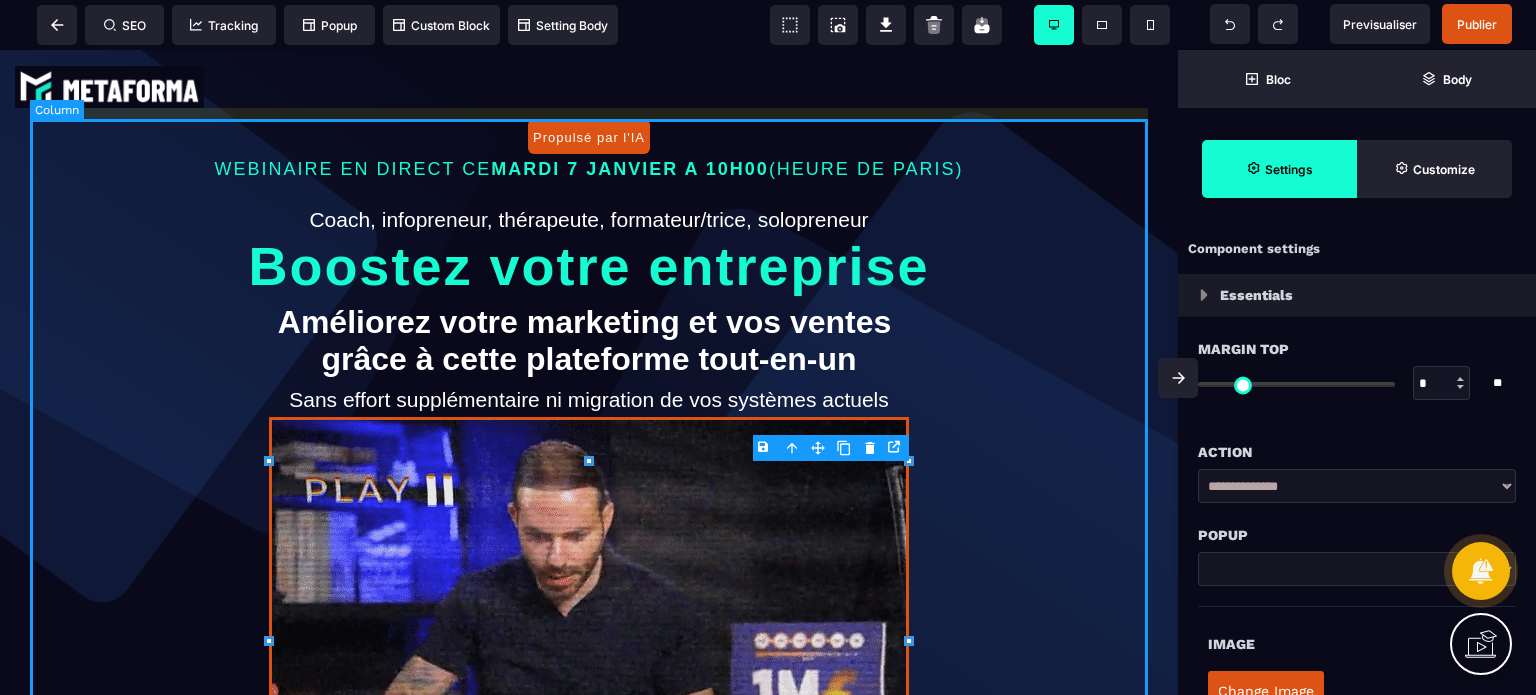 type on "*" 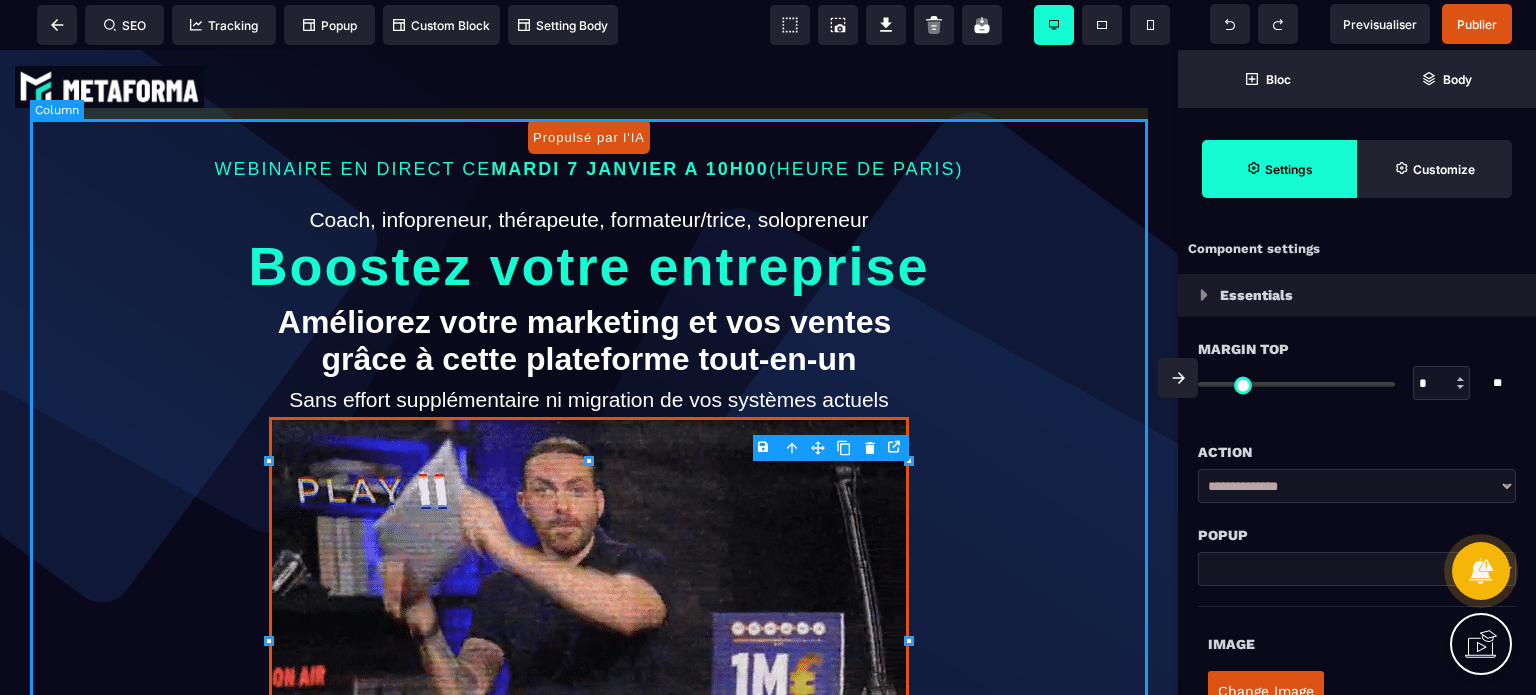 select on "**" 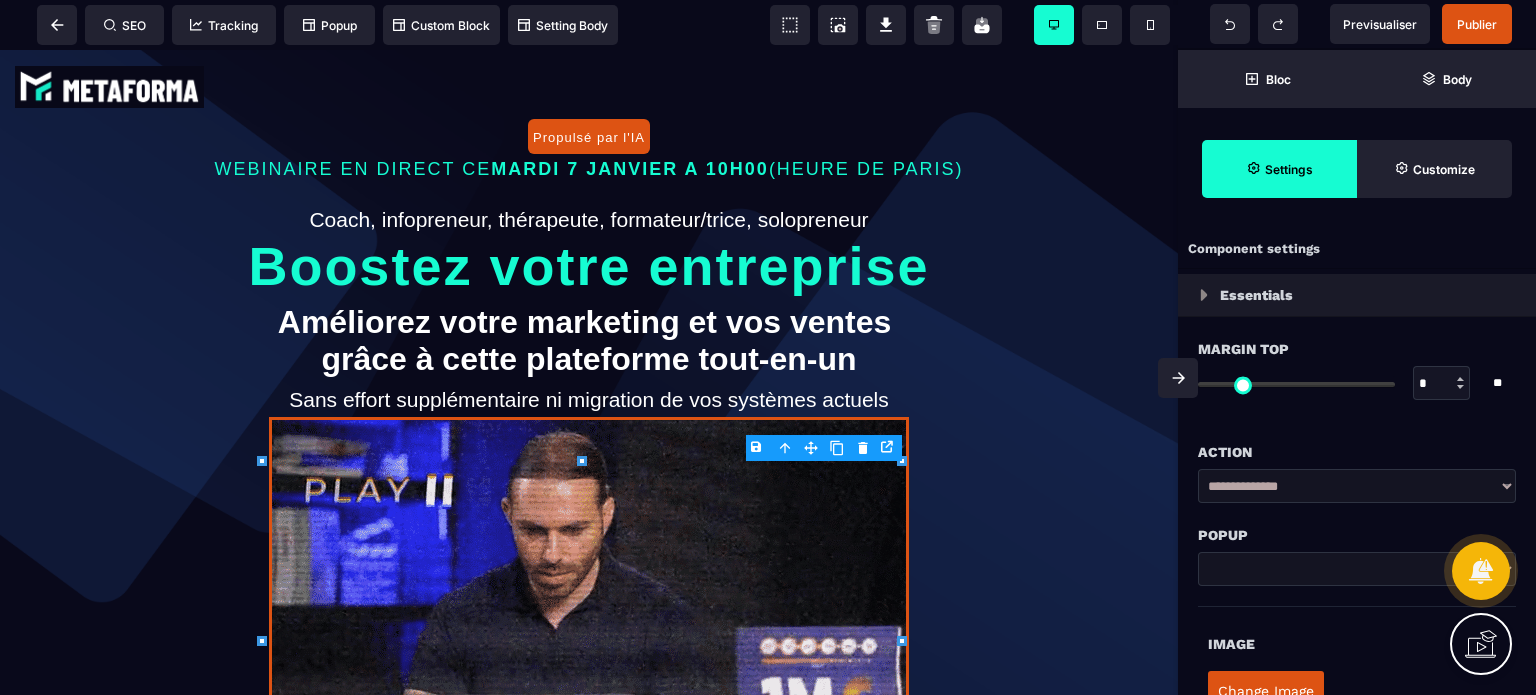 click on "B I U S
A *******
Image
SEO
Tracking
Popup" at bounding box center [768, 347] 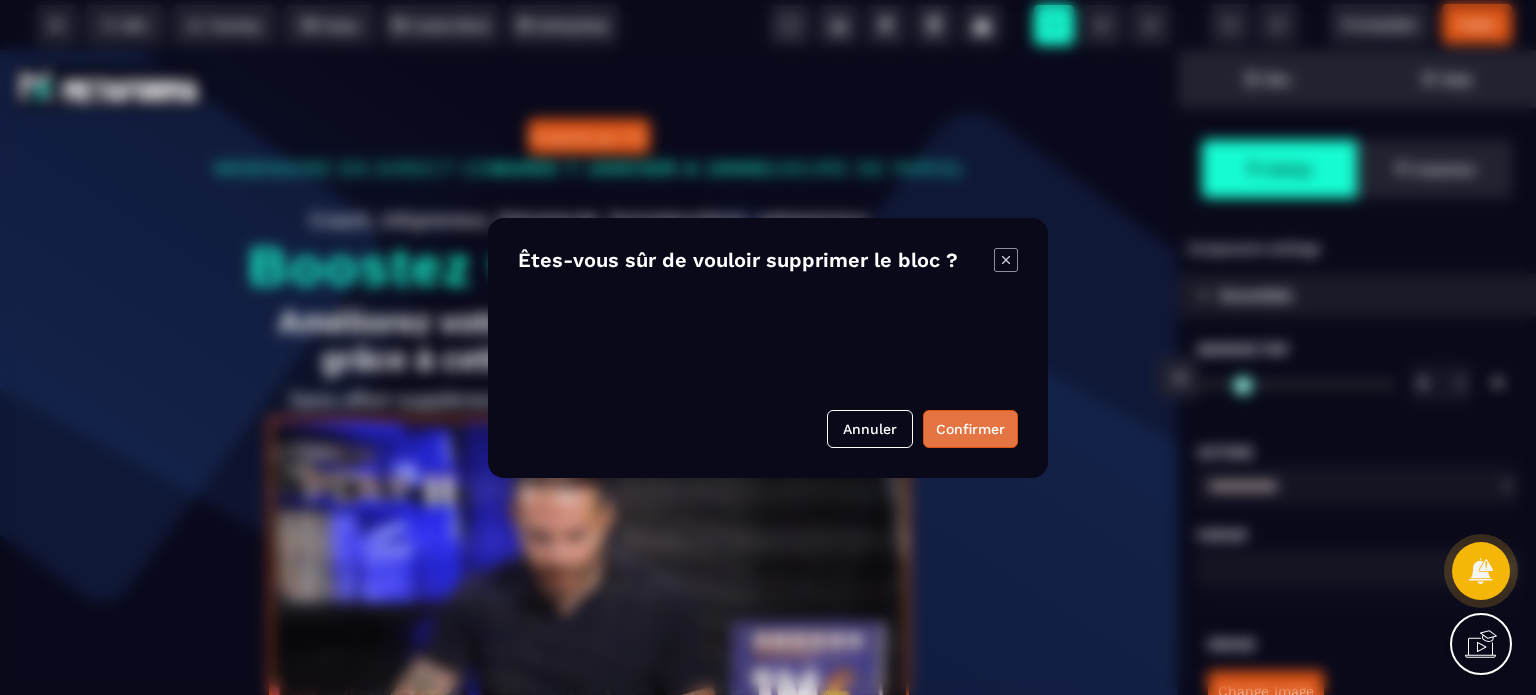 click on "Confirmer" at bounding box center (970, 429) 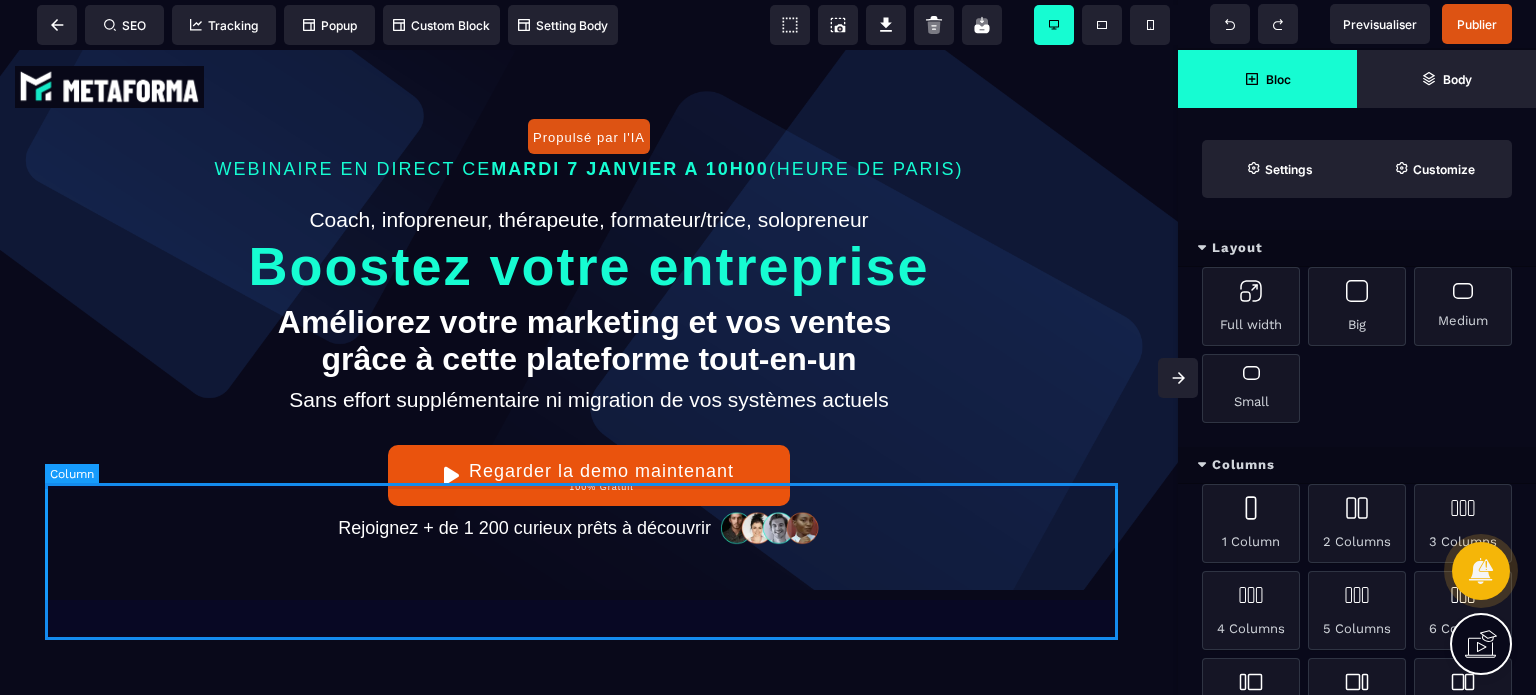 click on "Regarder la demo maintenant 100% Gratuit Rejoignez + de 1 200 curieux prêts à découvrir" at bounding box center (589, 514) 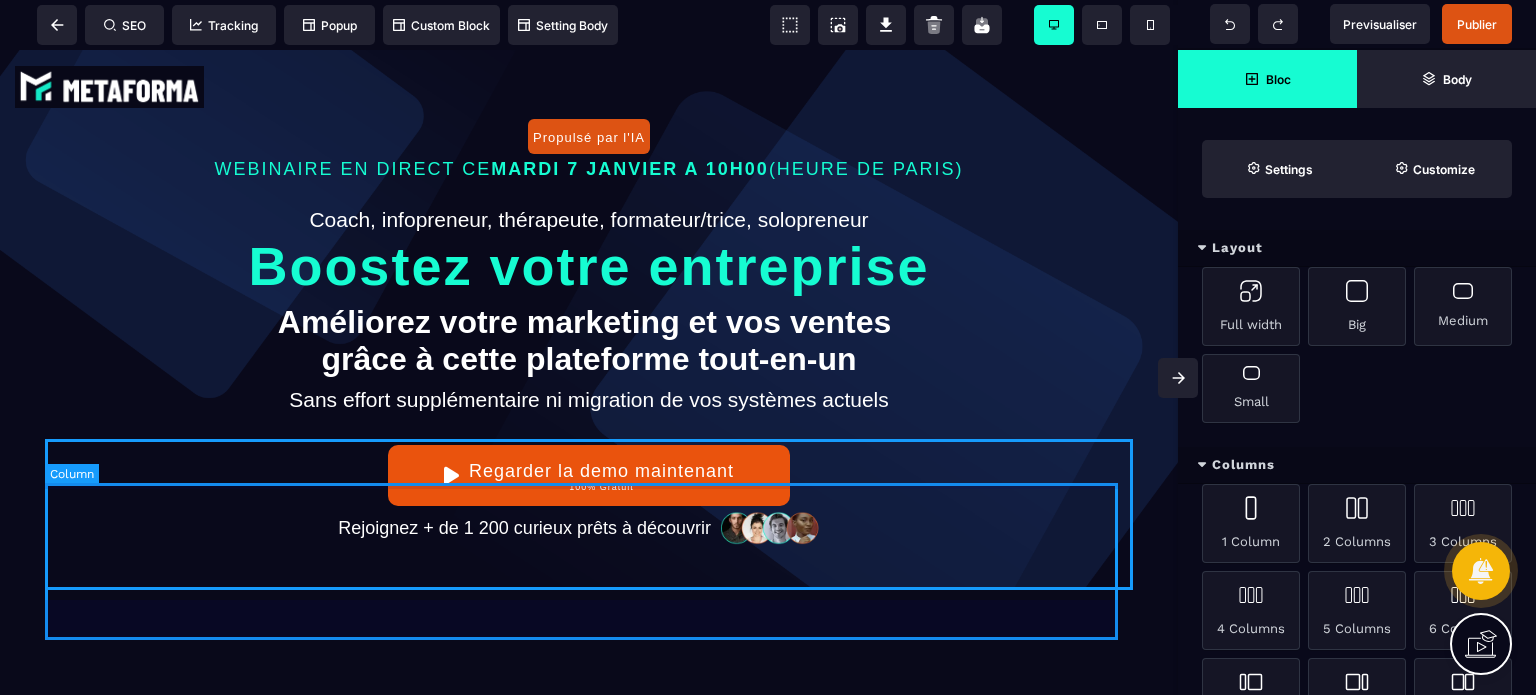 select on "**" 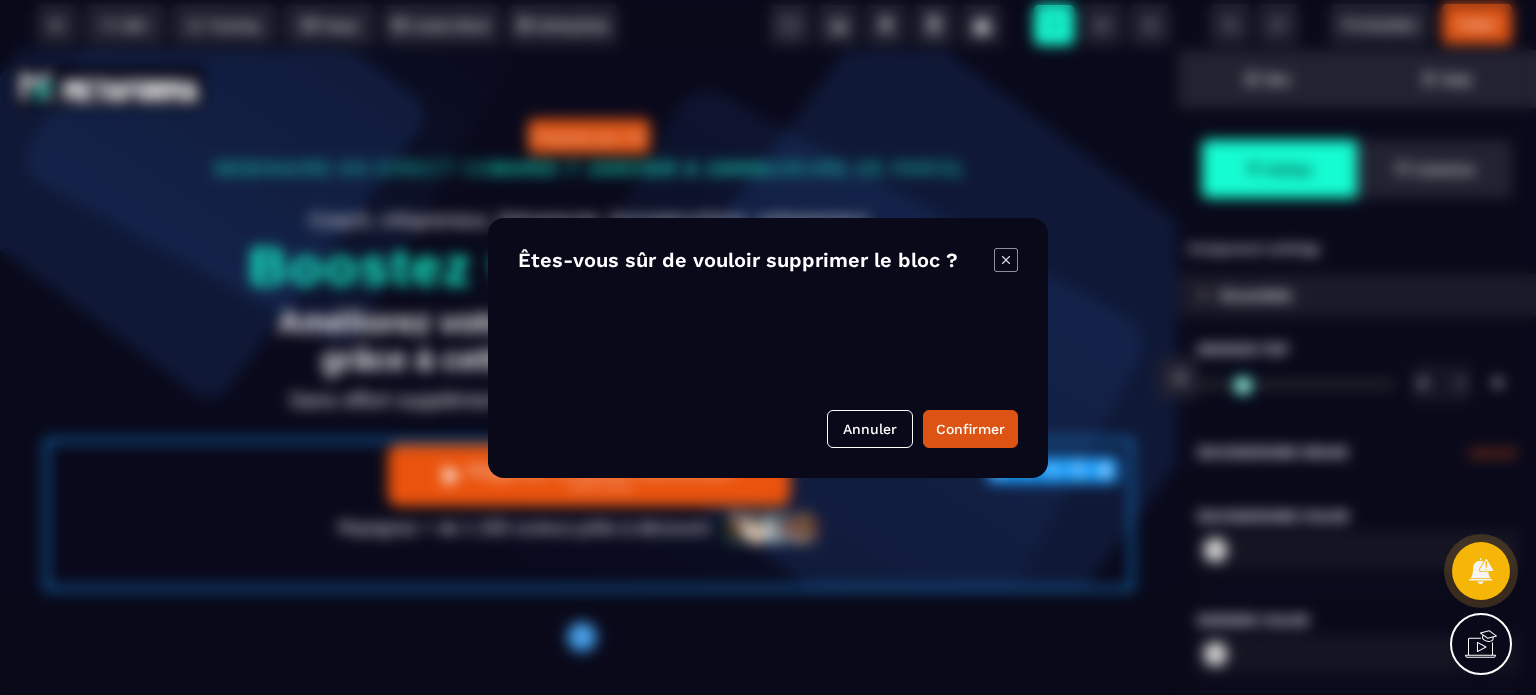 click on "B I U S
A *******
plus
Column
SEO" at bounding box center [768, 347] 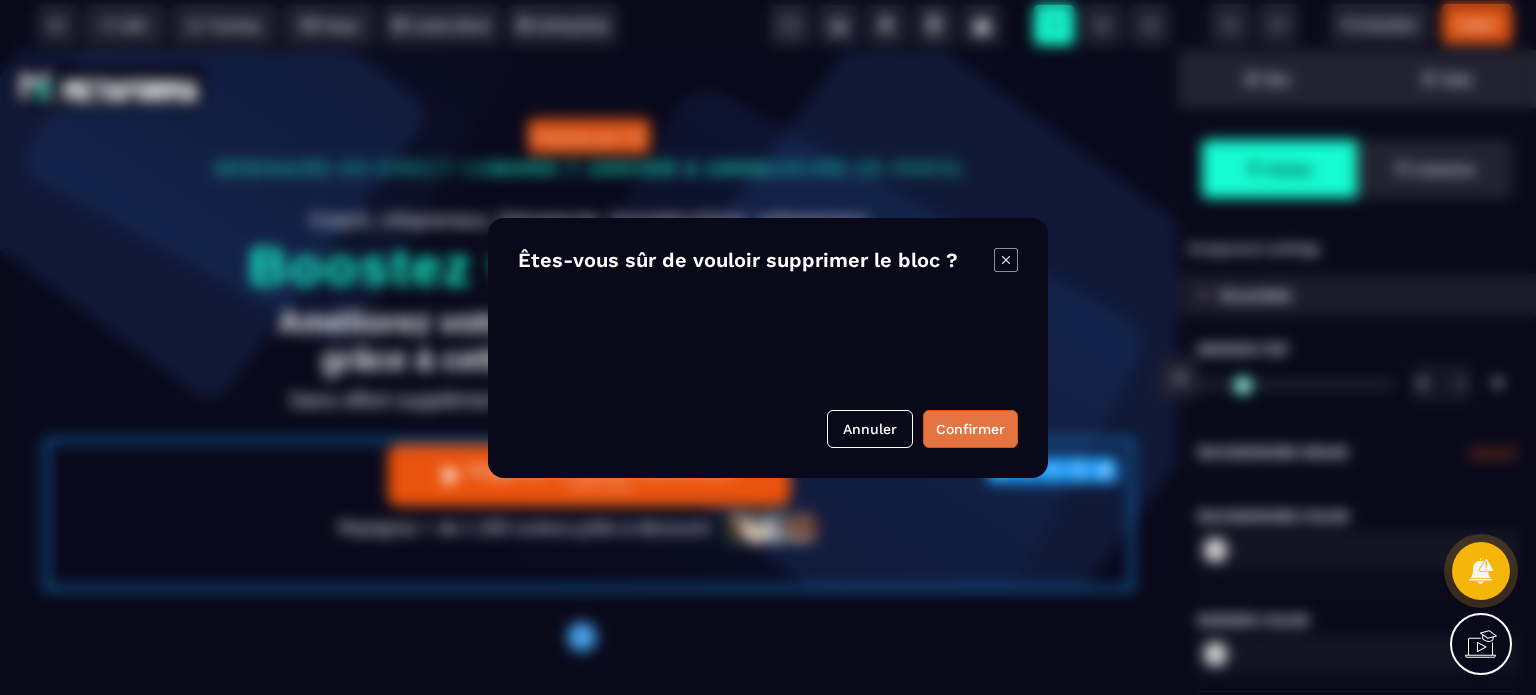 click on "Confirmer" at bounding box center (970, 429) 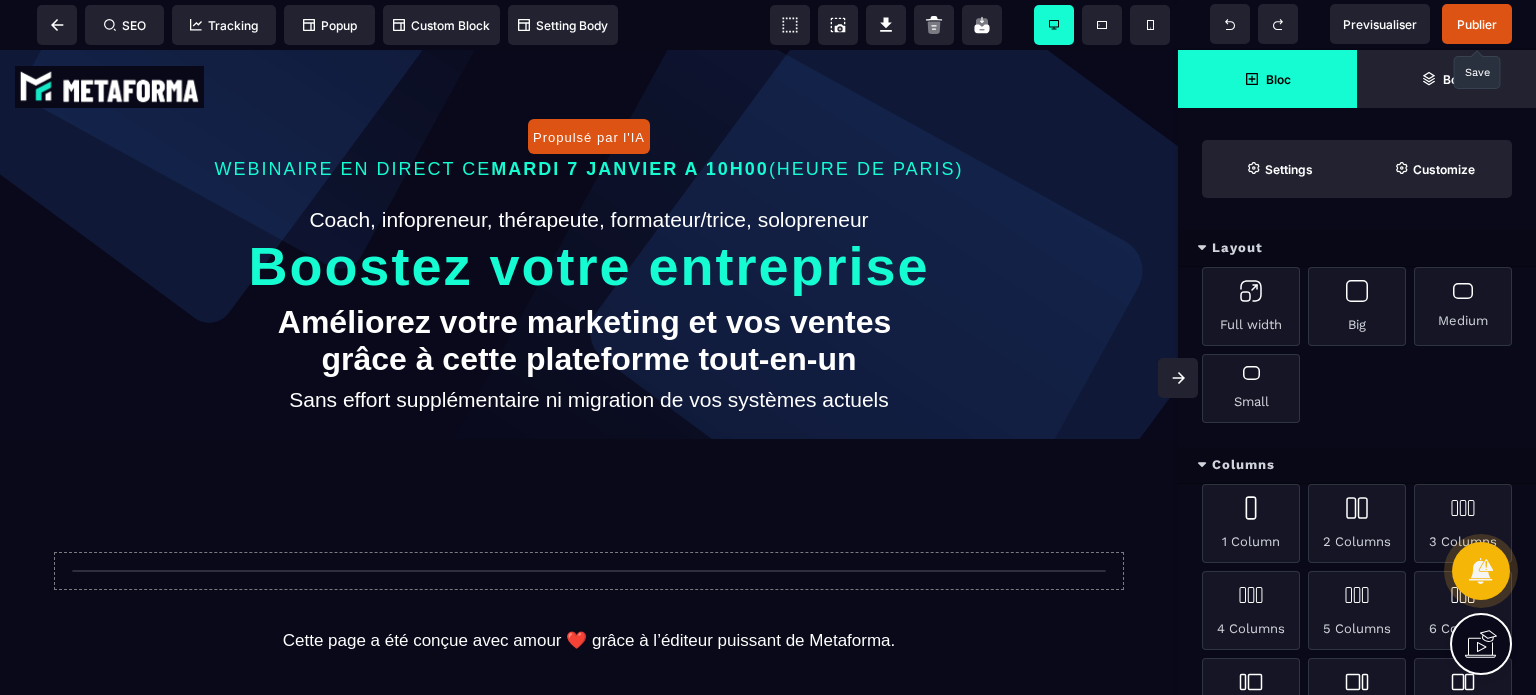 click on "Publier" at bounding box center (1477, 24) 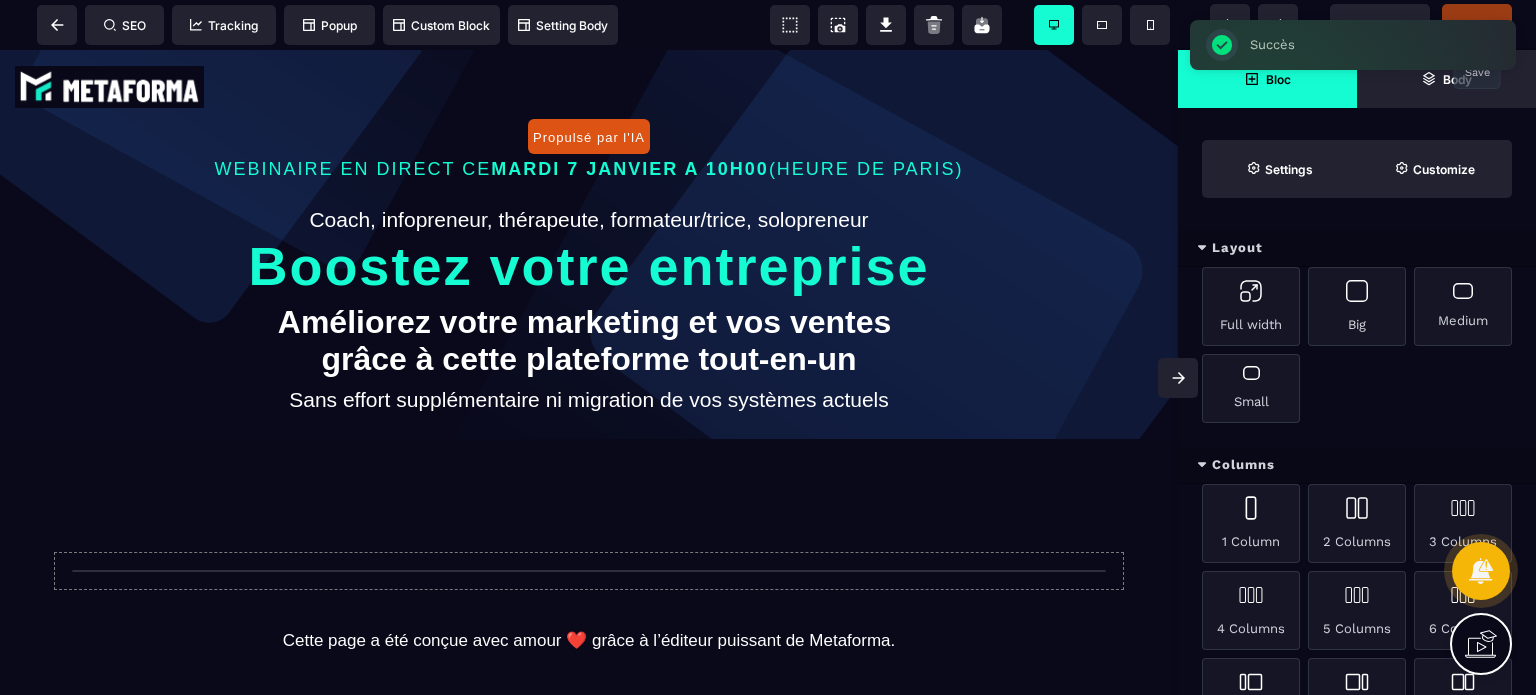 click on "Succès  ×" at bounding box center [1353, 45] 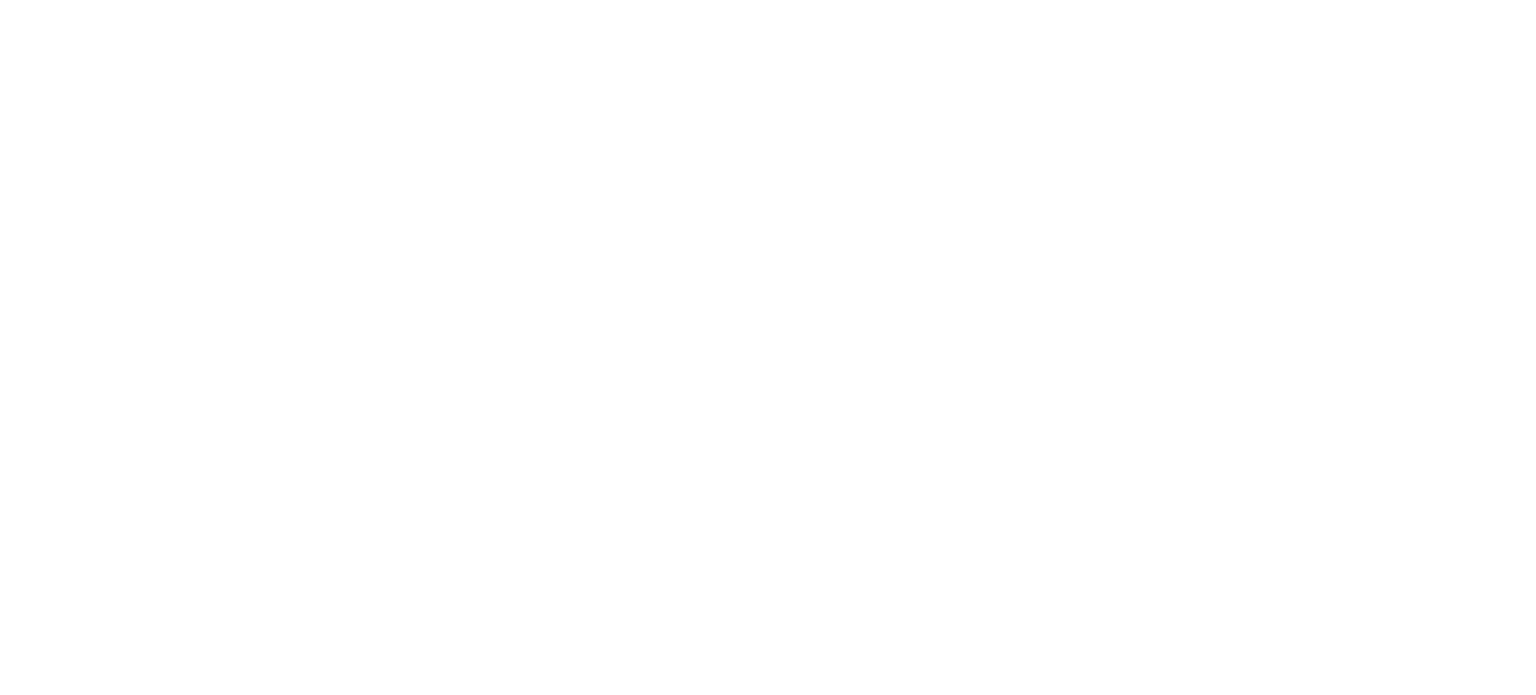 scroll, scrollTop: 0, scrollLeft: 0, axis: both 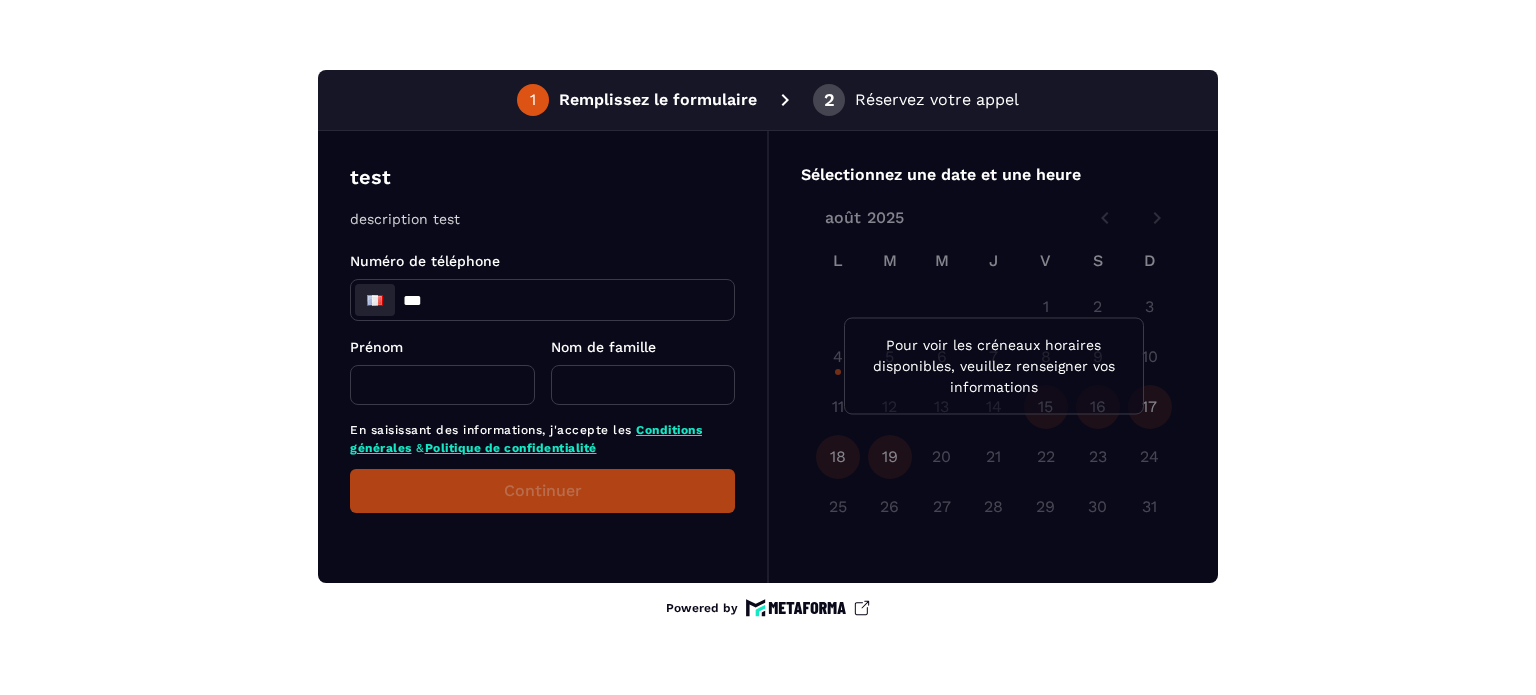 click on "***" 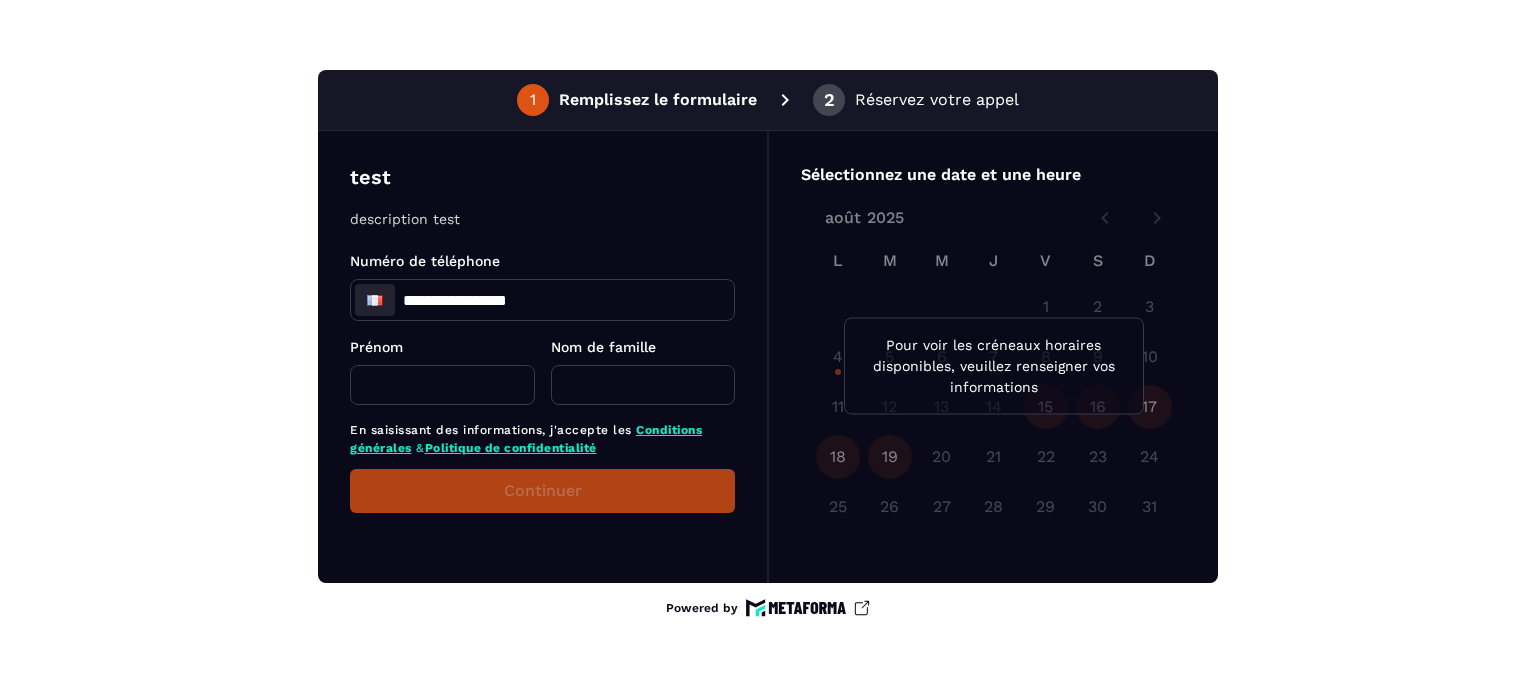 type on "**********" 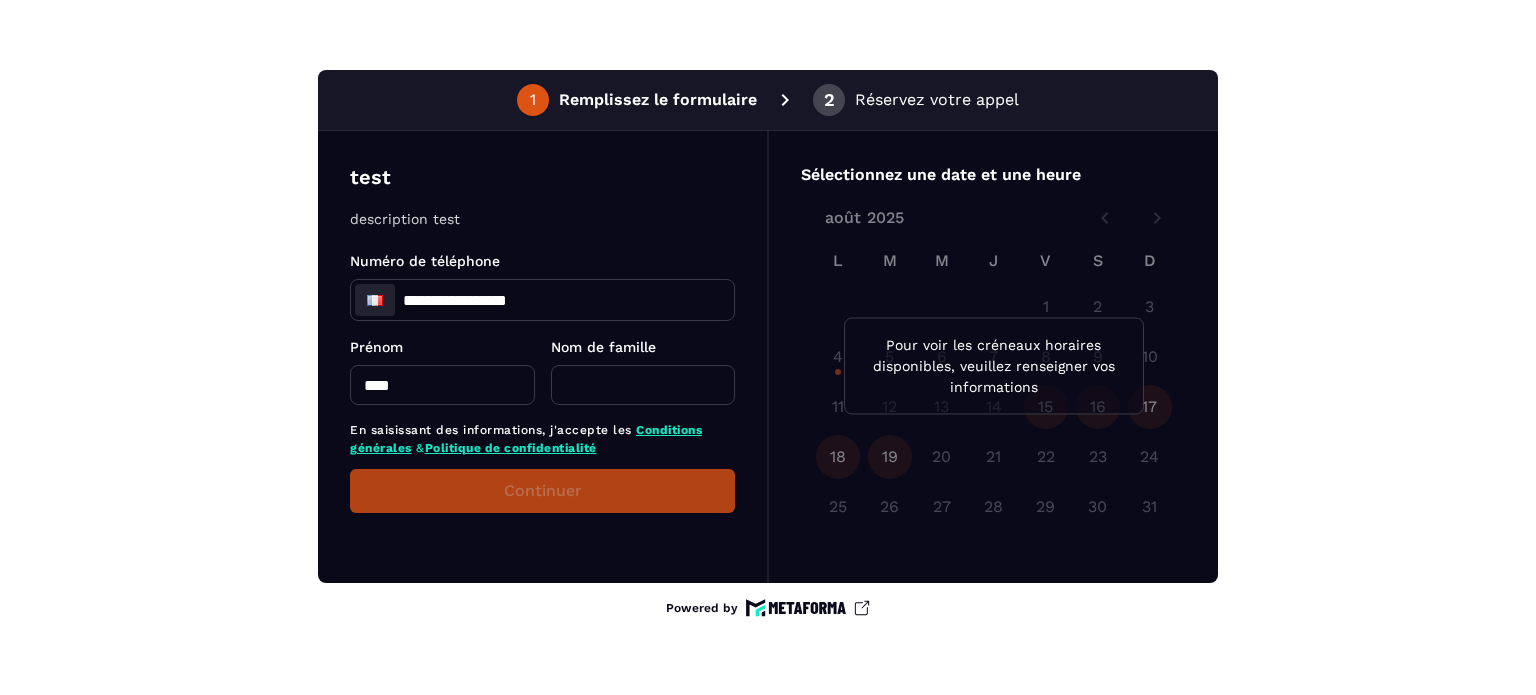 type on "****" 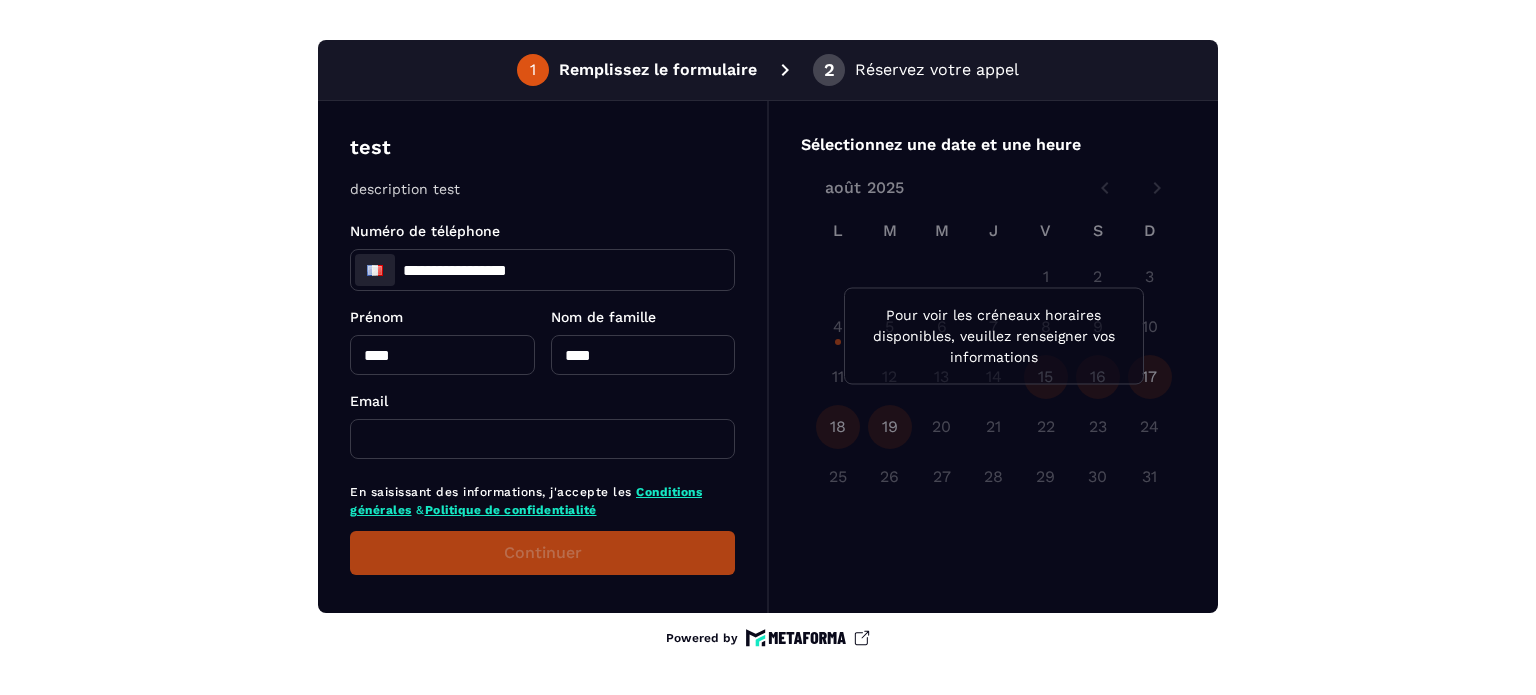 type on "****" 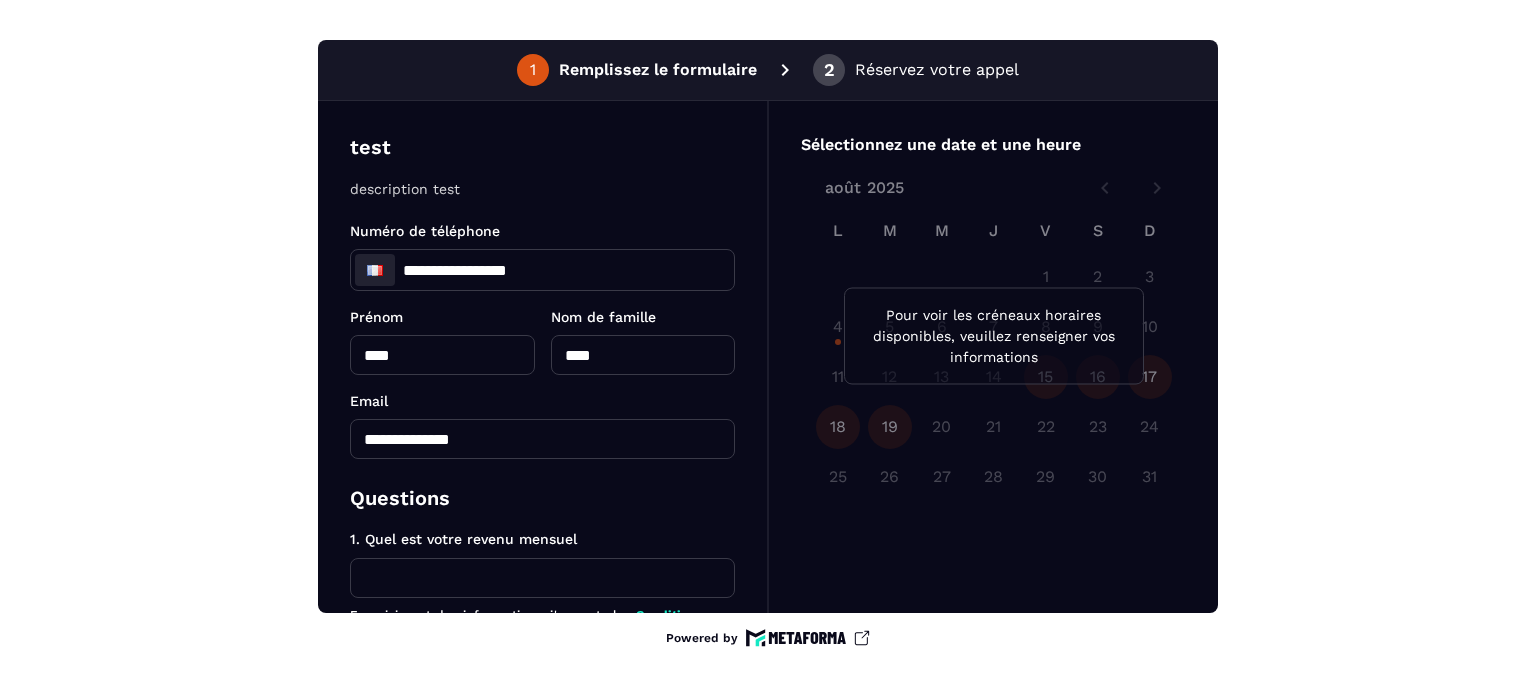 type on "**********" 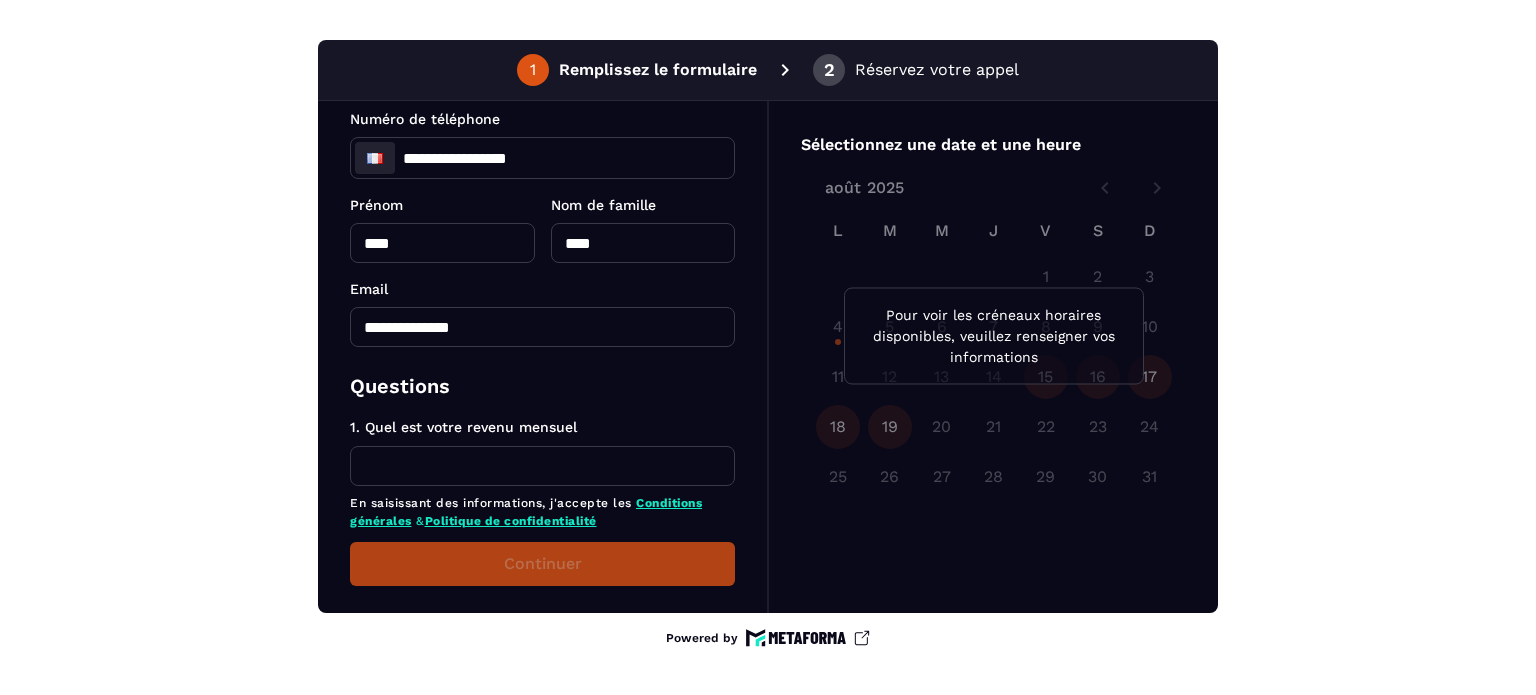 scroll, scrollTop: 115, scrollLeft: 0, axis: vertical 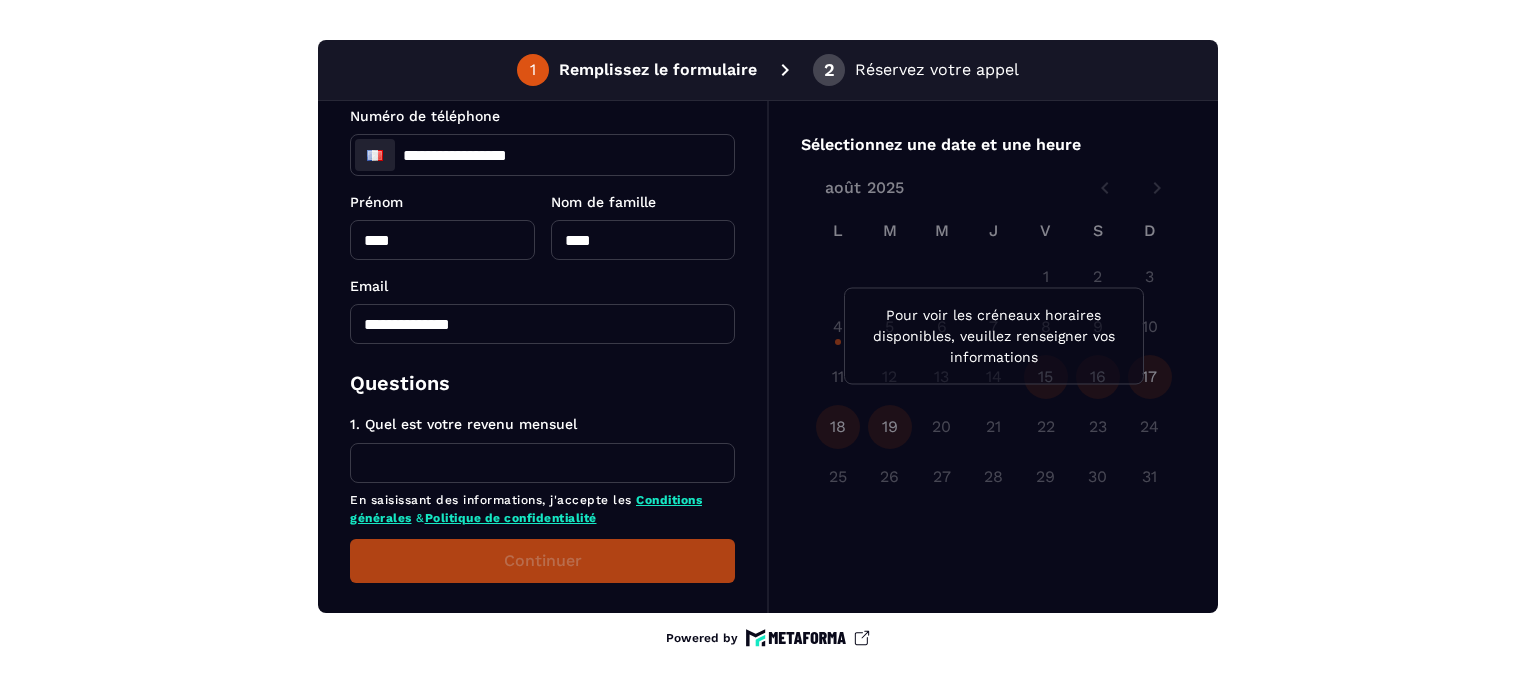 click at bounding box center [542, 463] 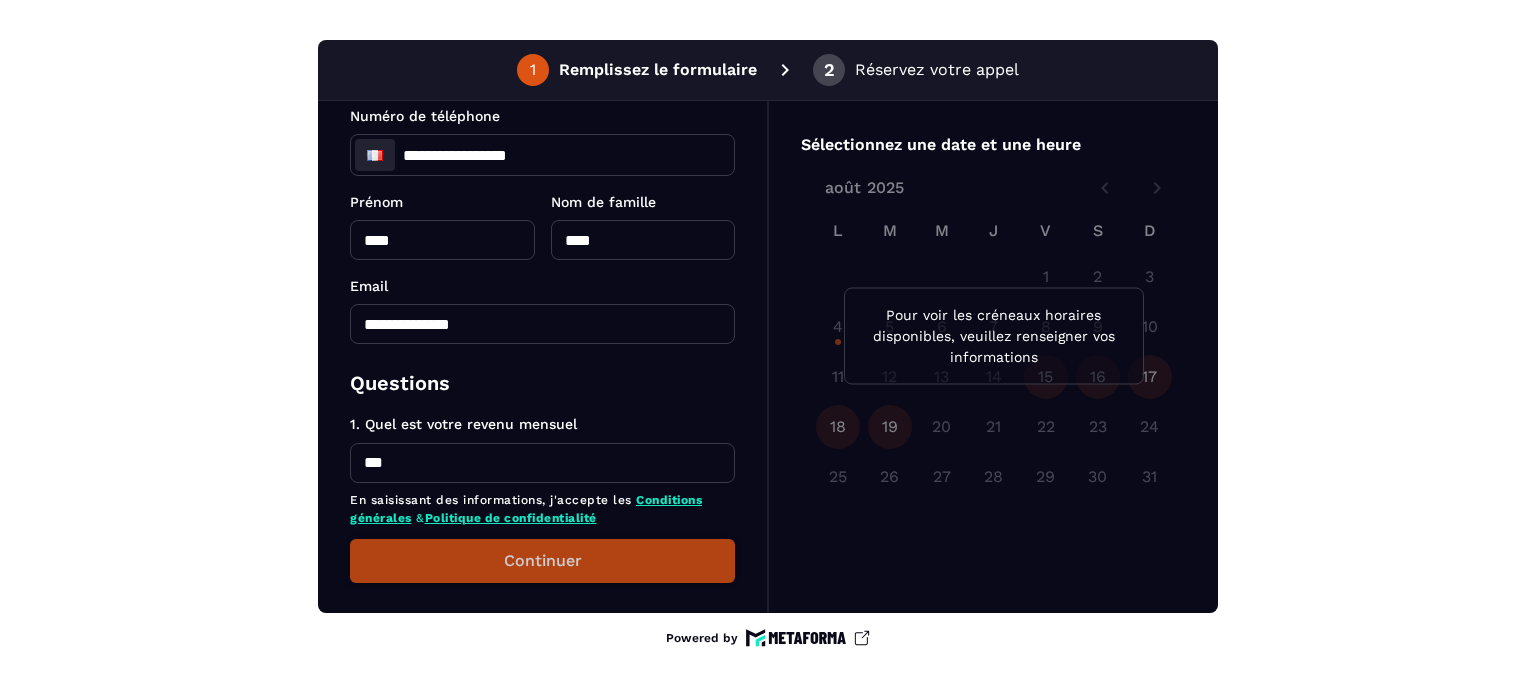 type on "***" 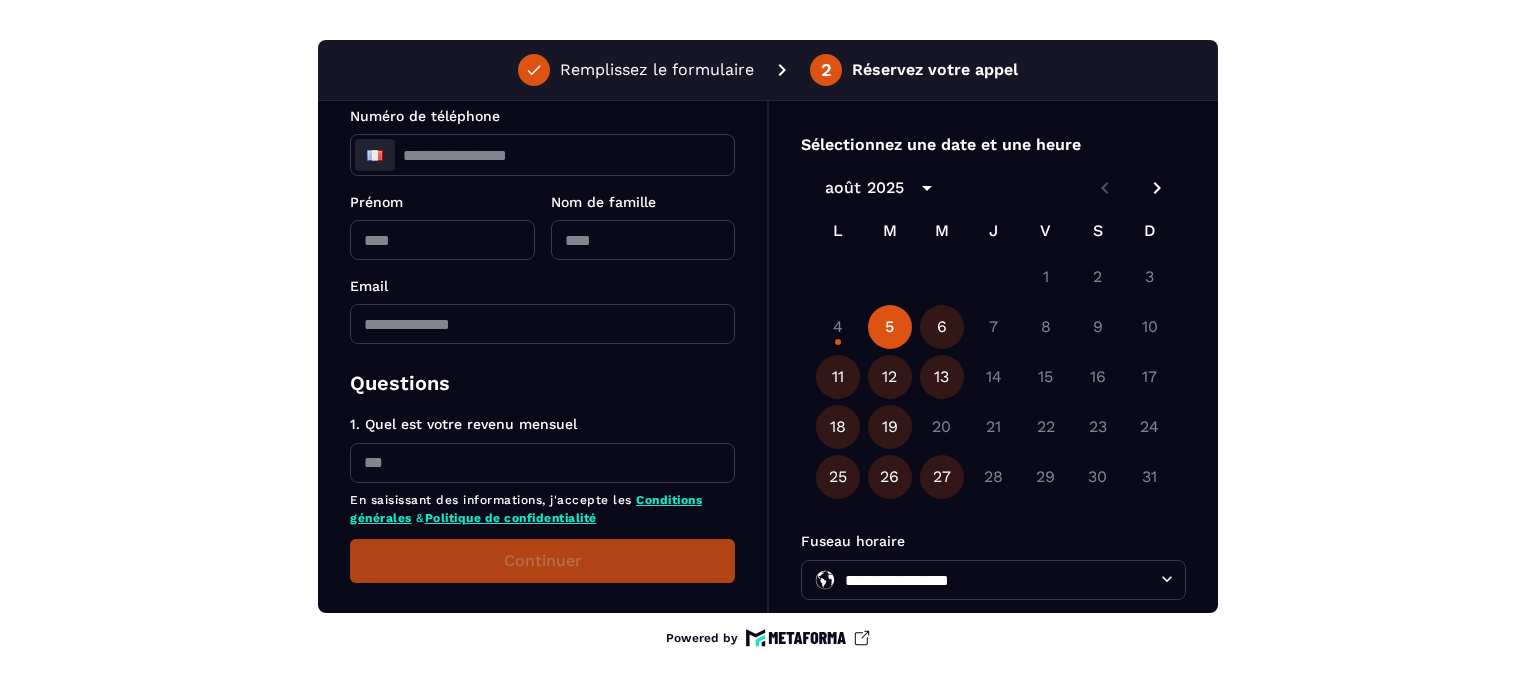 click on "5" at bounding box center (890, 327) 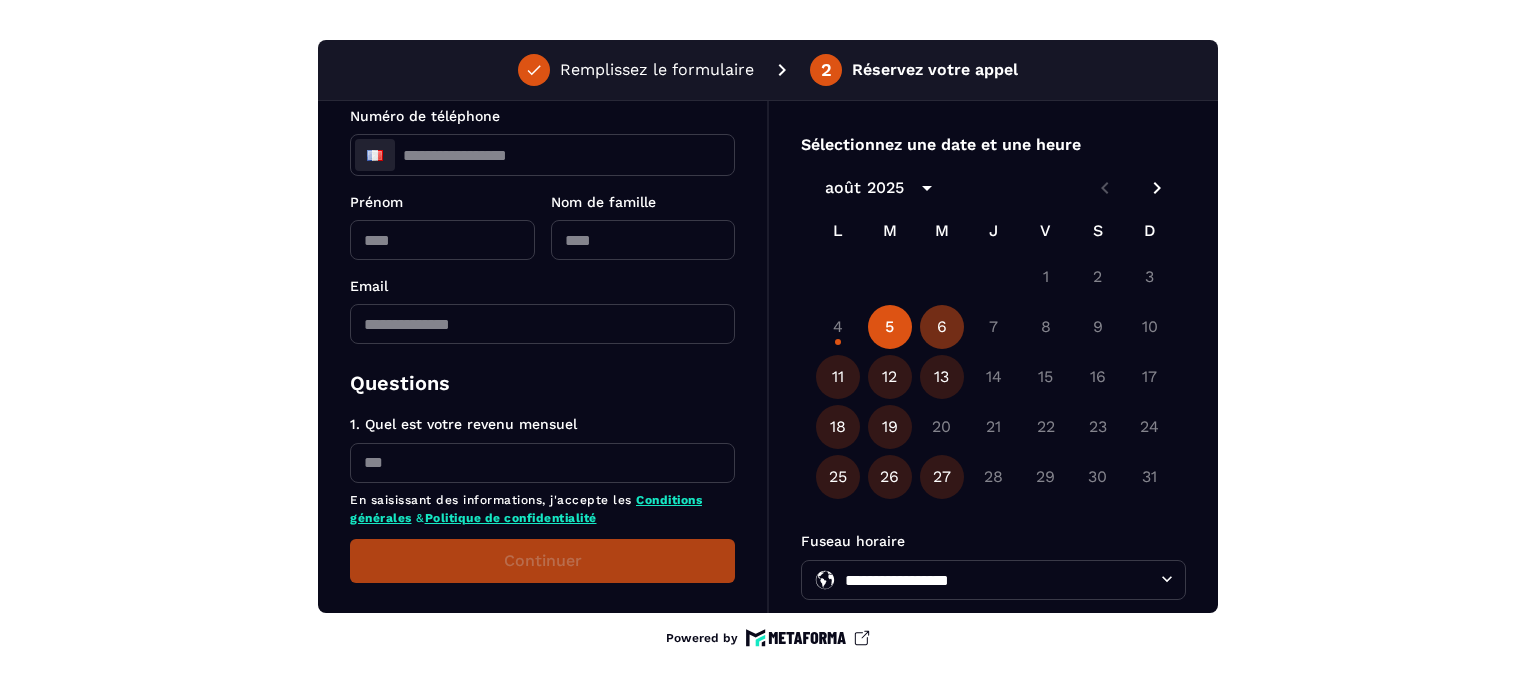 click on "6" at bounding box center [942, 327] 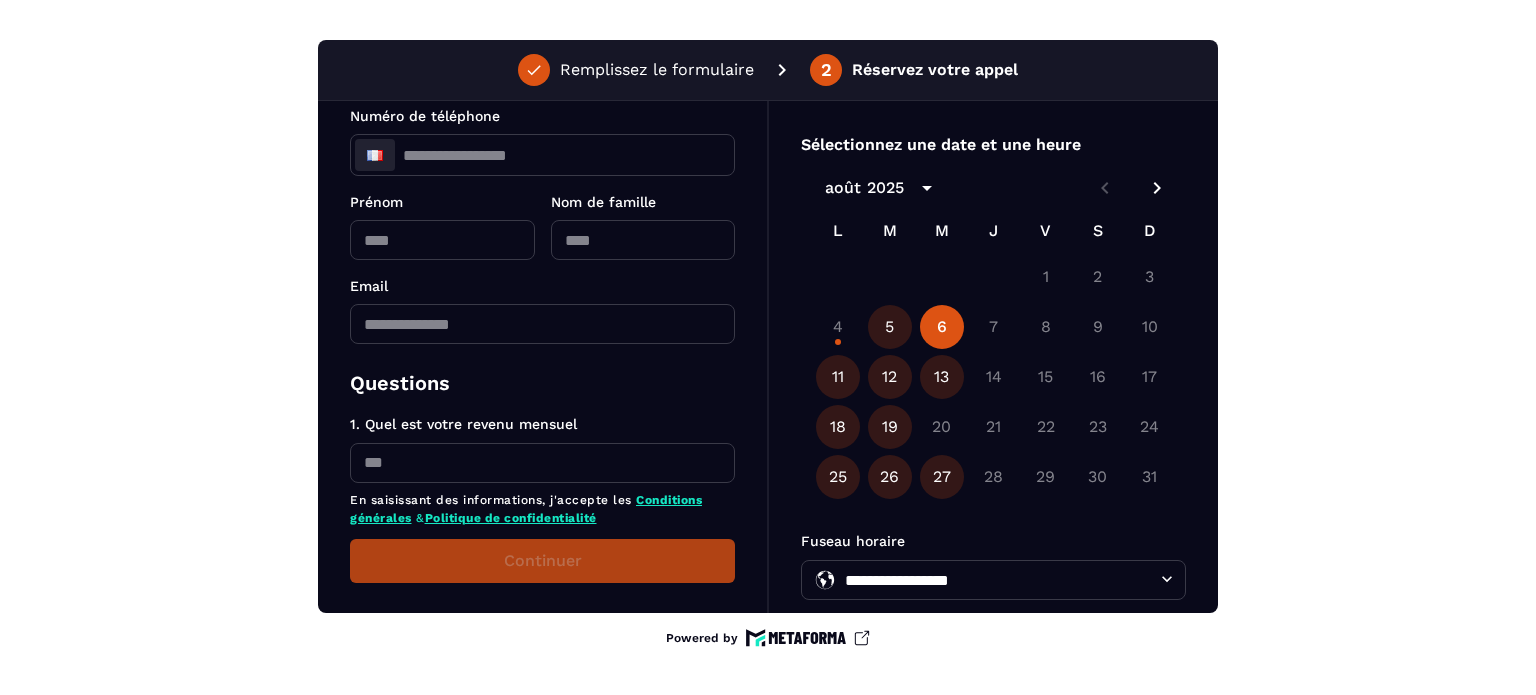 scroll, scrollTop: 191, scrollLeft: 0, axis: vertical 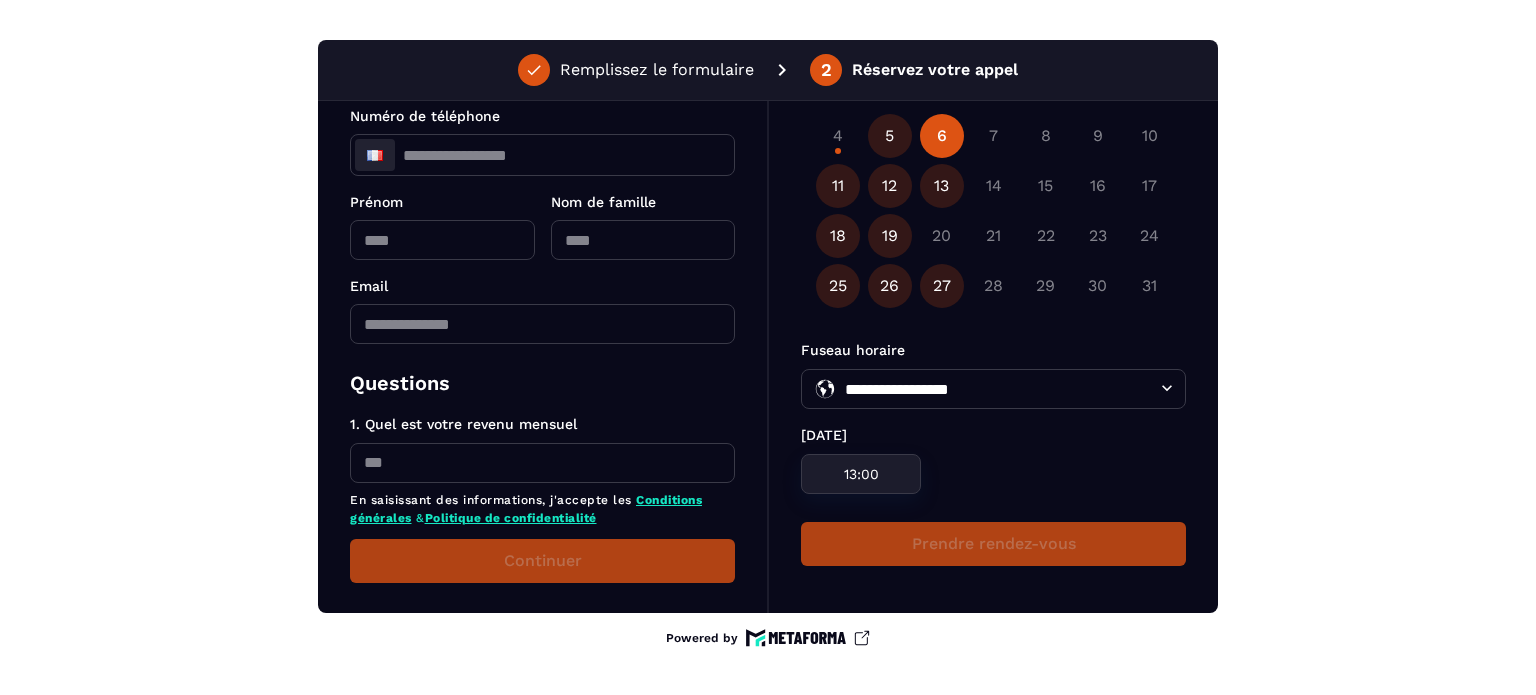 click on "13:00" at bounding box center (861, 474) 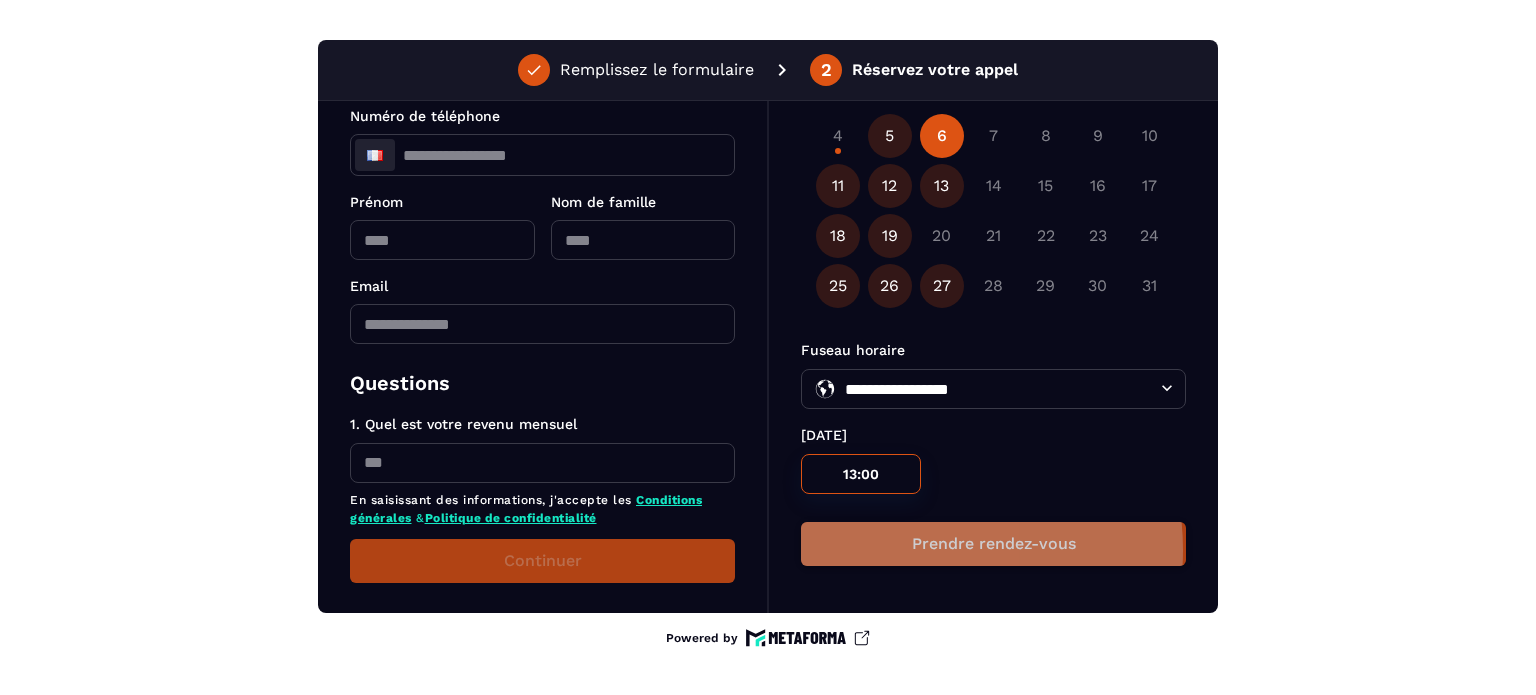 click on "Prendre rendez-vous" at bounding box center (993, 544) 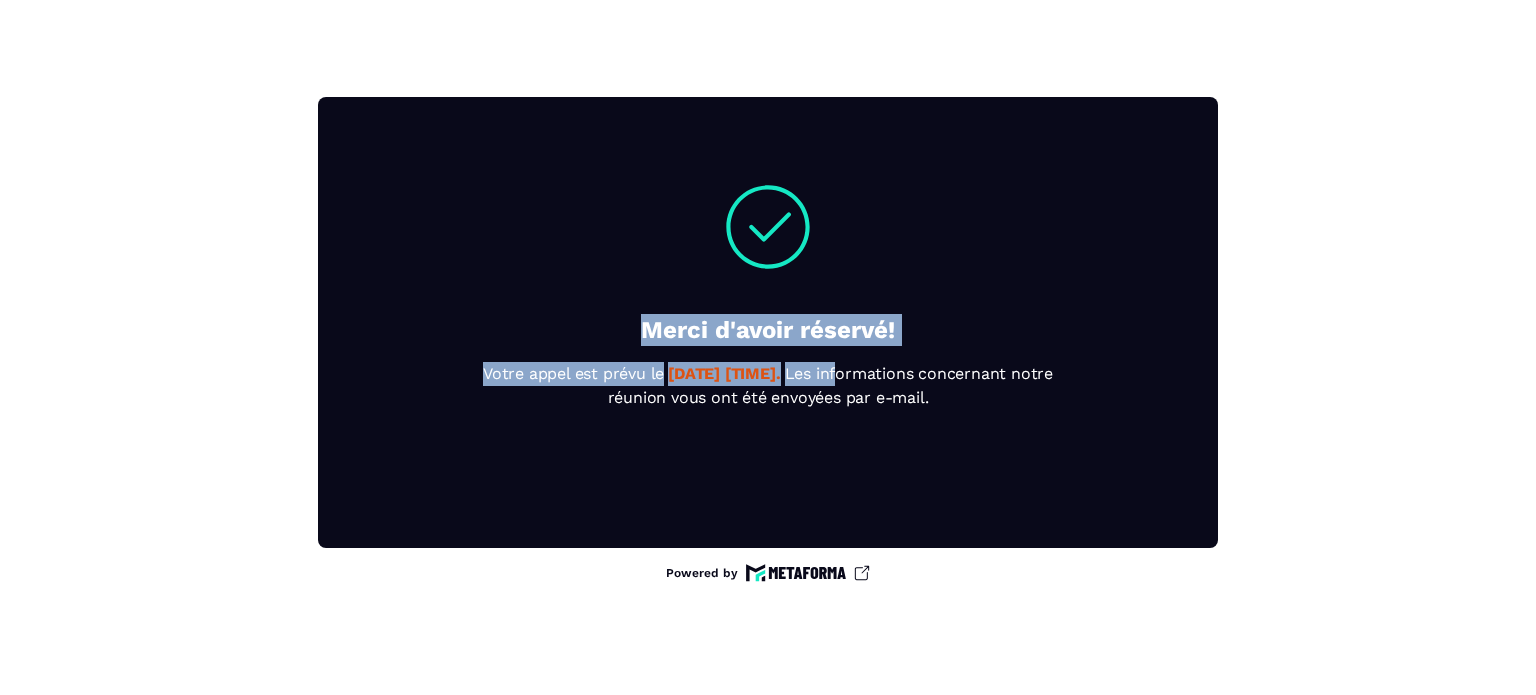 drag, startPoint x: 607, startPoint y: 307, endPoint x: 852, endPoint y: 358, distance: 250.25188 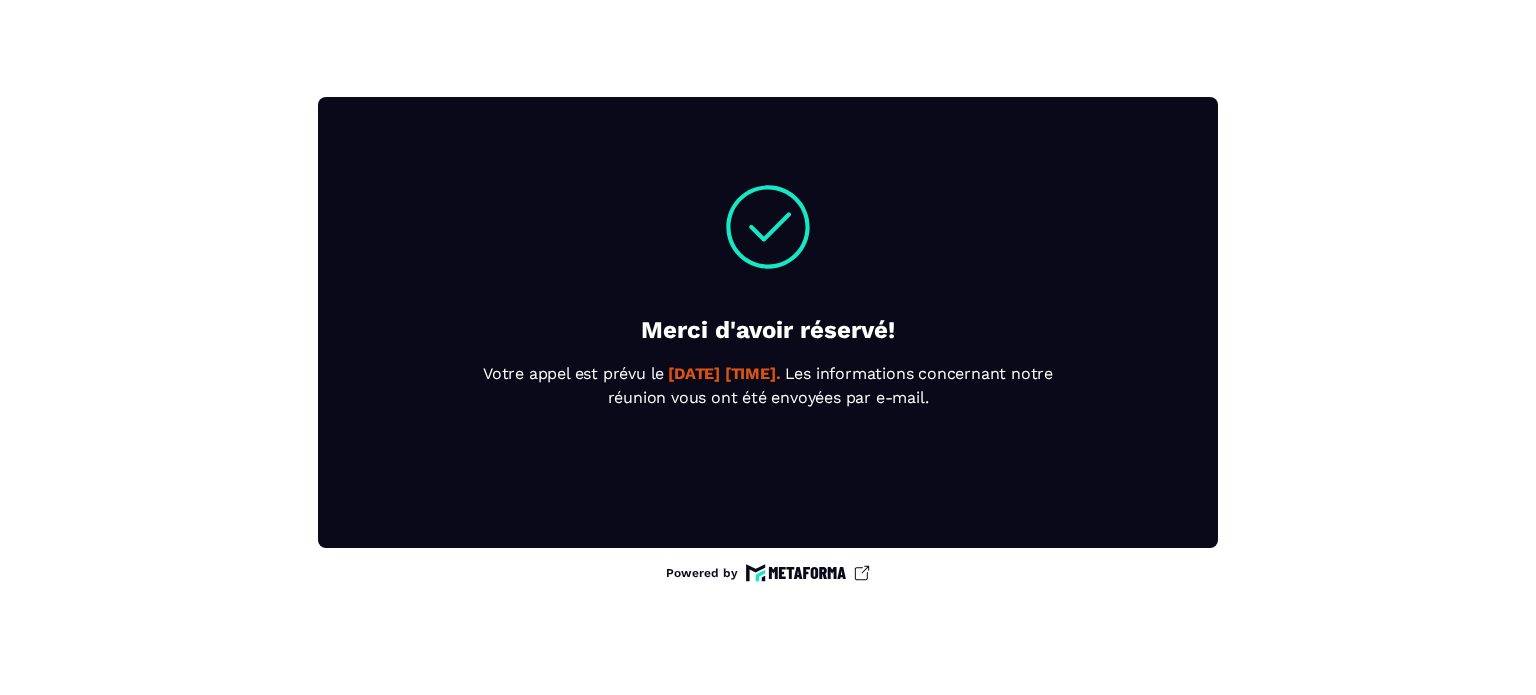 click on "Les informations concernant notre réunion vous ont été envoyées par e-mail." at bounding box center (830, 385) 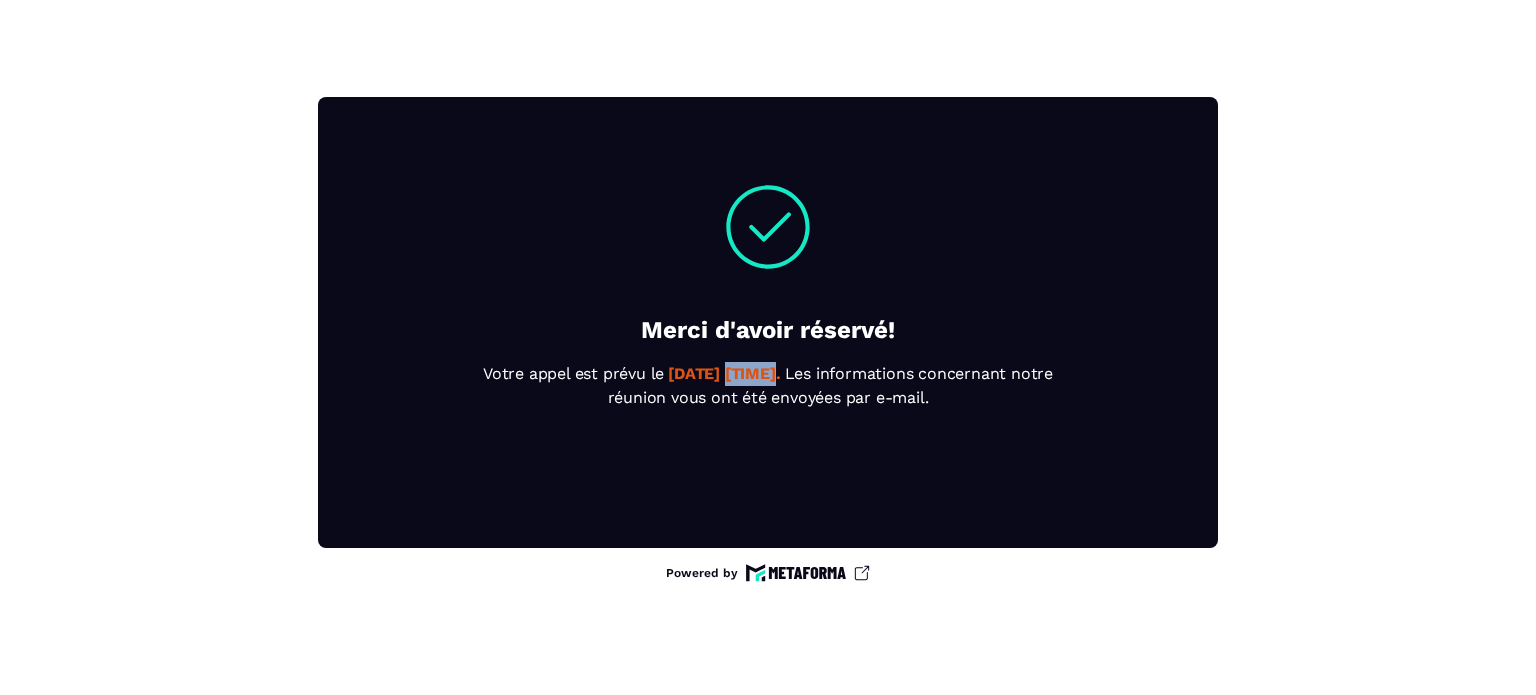 drag, startPoint x: 763, startPoint y: 373, endPoint x: 721, endPoint y: 373, distance: 42 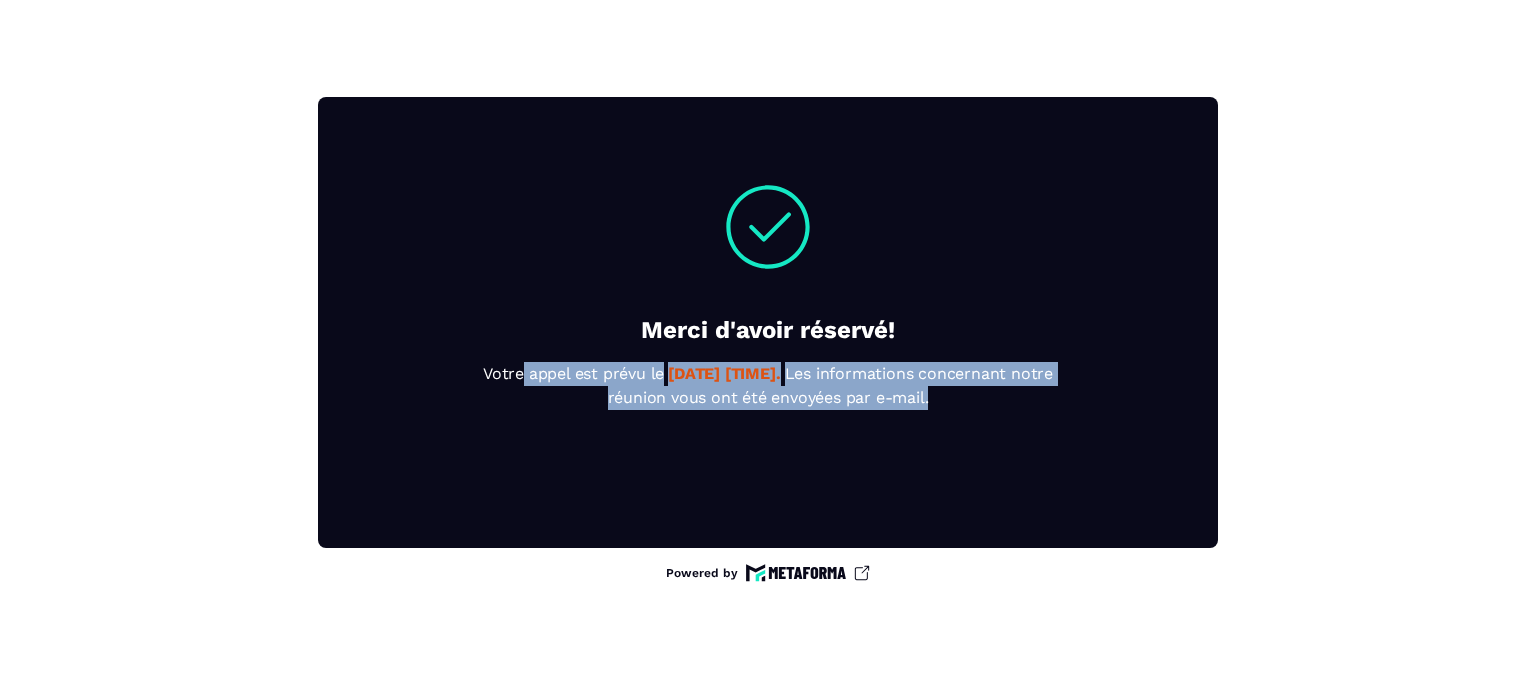 drag, startPoint x: 968, startPoint y: 402, endPoint x: 509, endPoint y: 351, distance: 461.82465 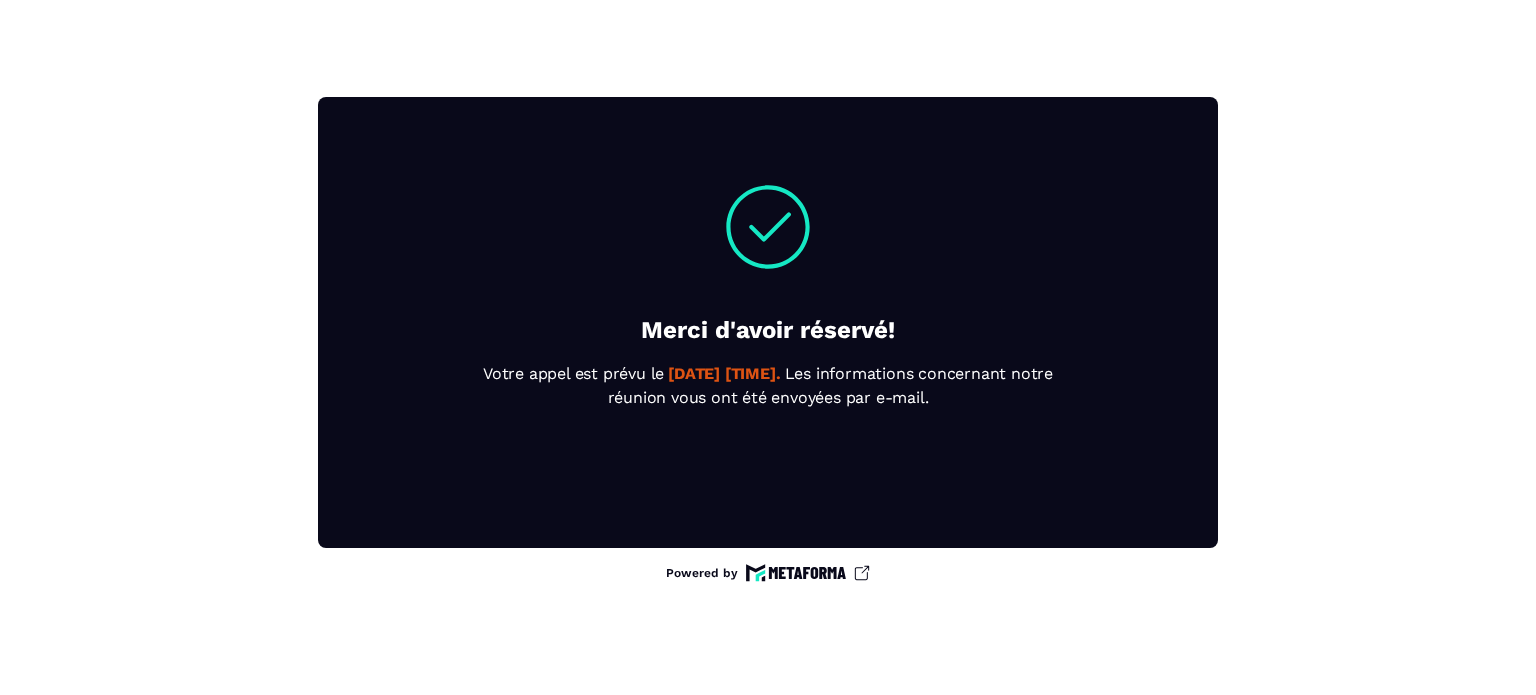 click at bounding box center [768, 230] 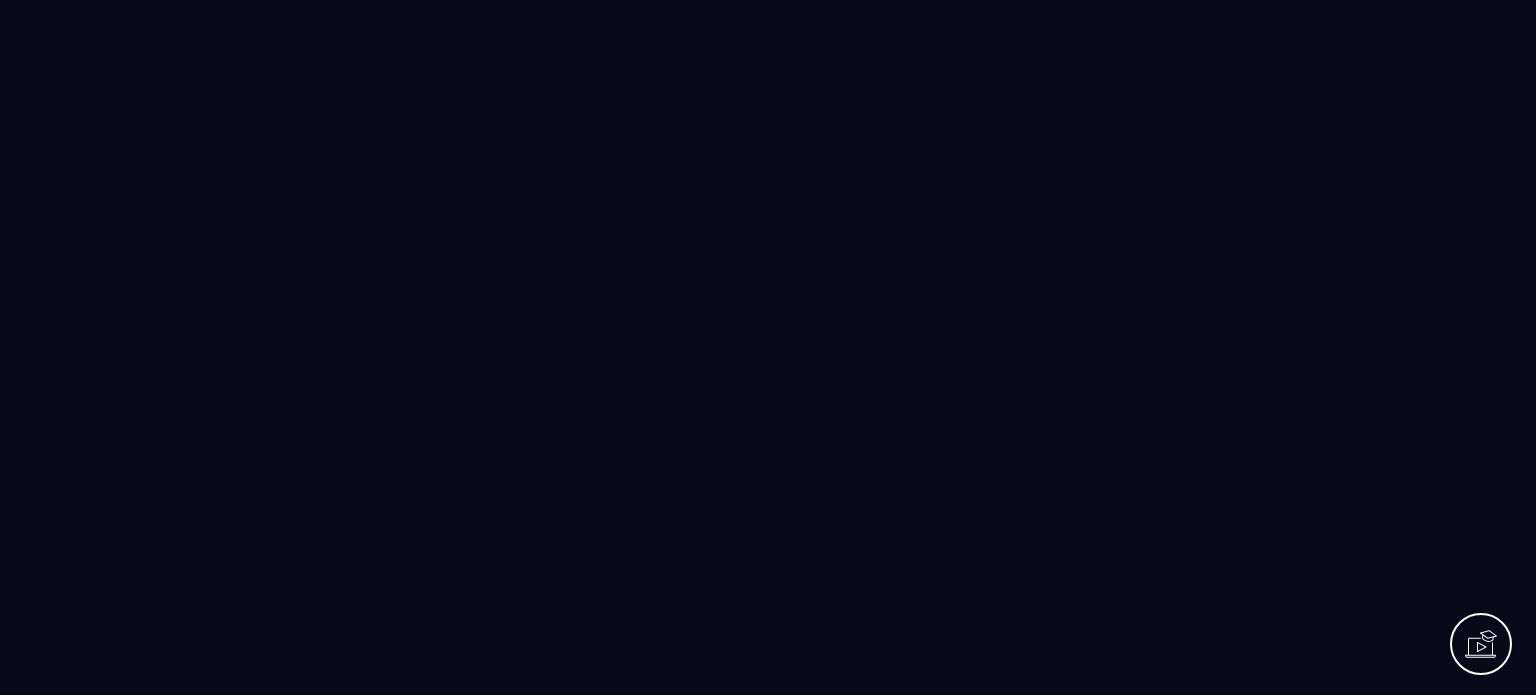 scroll, scrollTop: 0, scrollLeft: 0, axis: both 